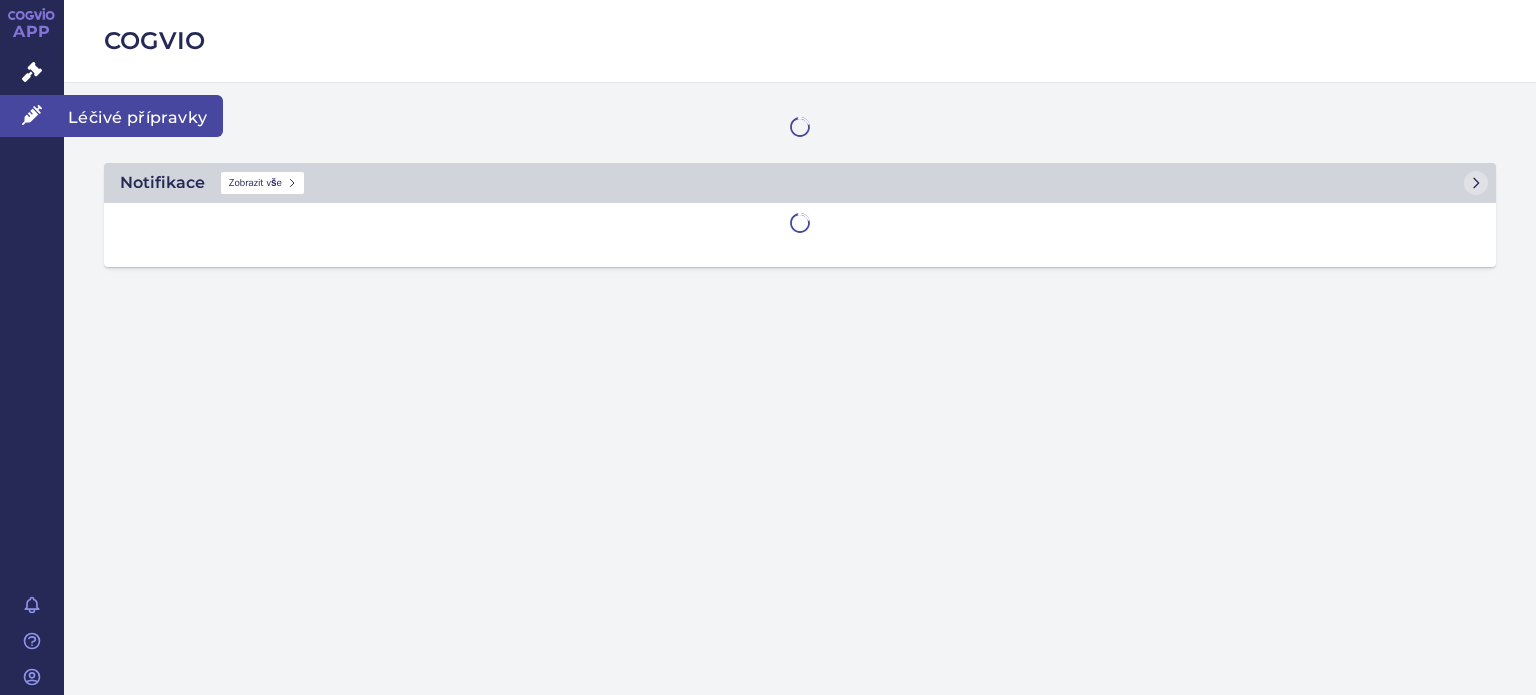 scroll, scrollTop: 0, scrollLeft: 0, axis: both 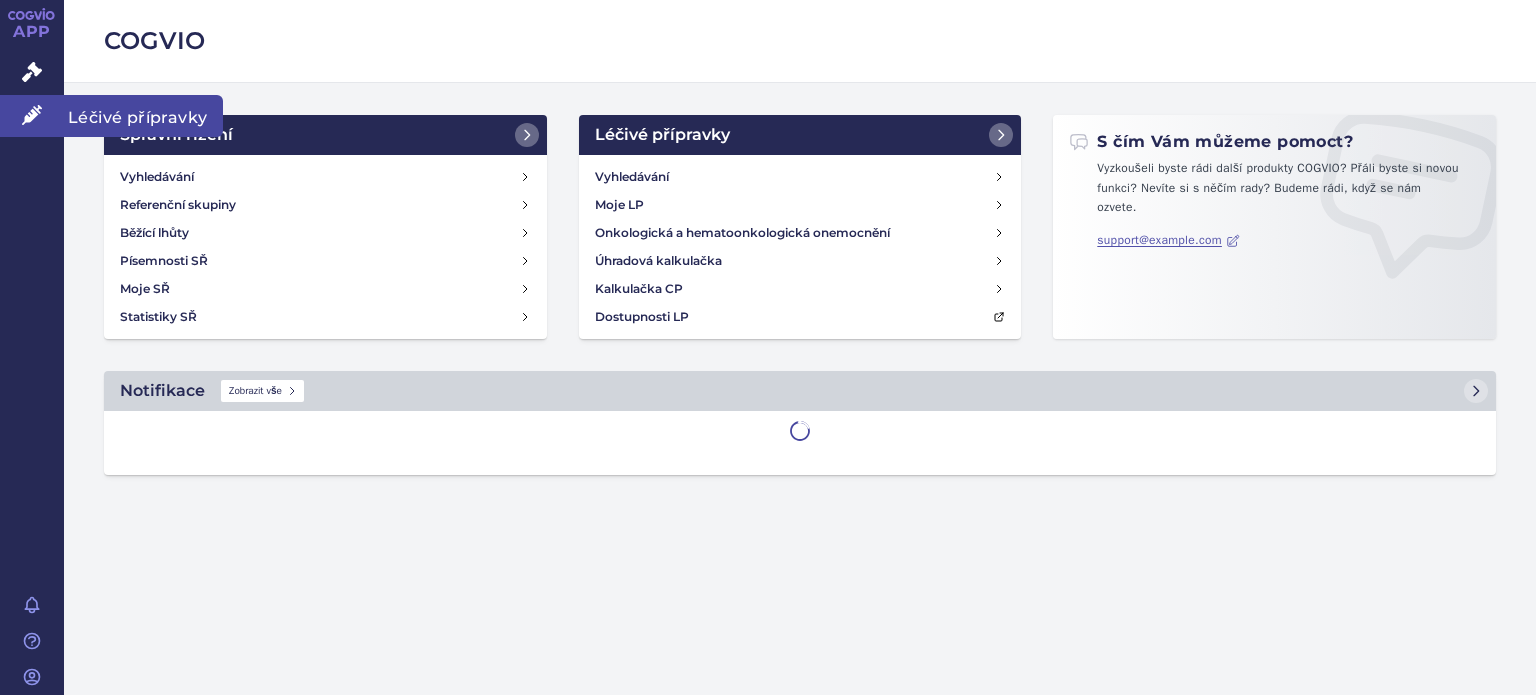 click on "Léčivé přípravky" at bounding box center (32, 116) 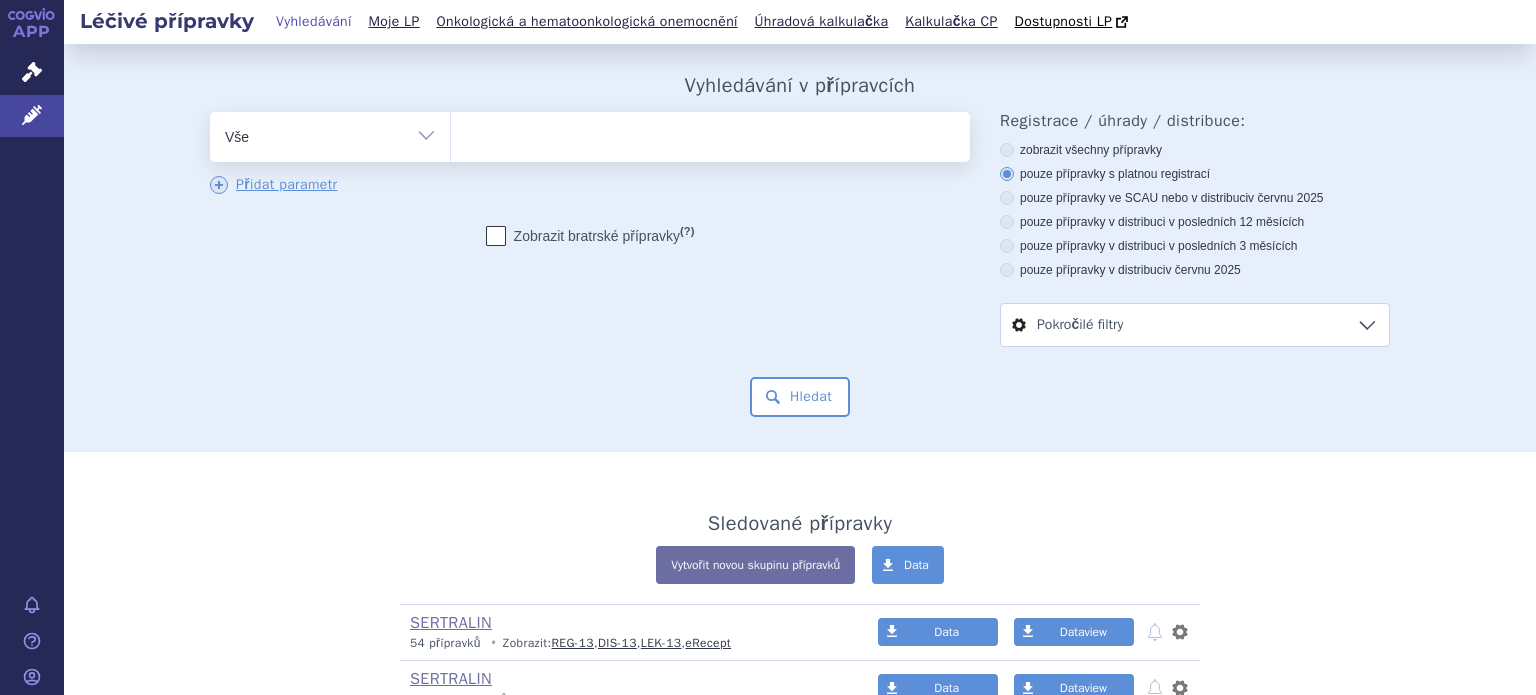 scroll, scrollTop: 0, scrollLeft: 0, axis: both 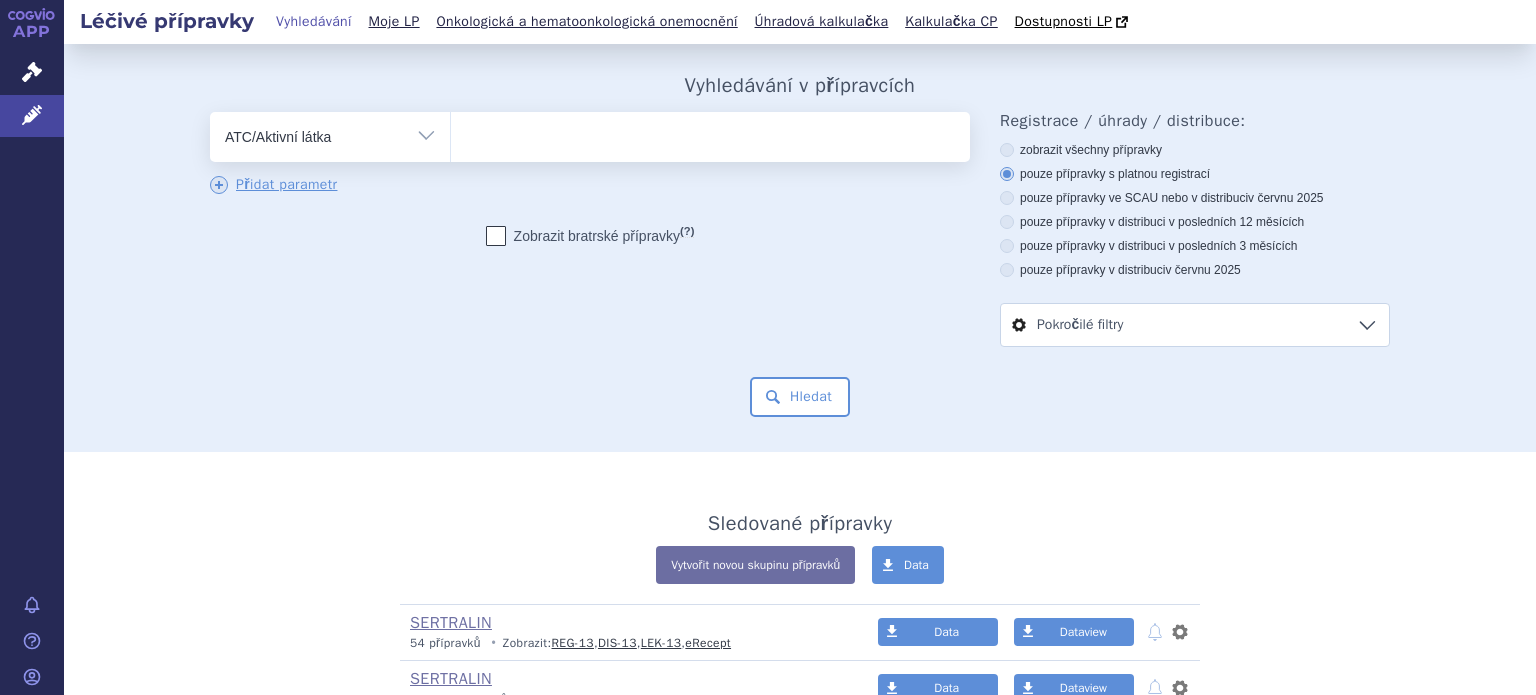 click on "Vše
Přípravek/SUKL kód
MAH
VPOIS
ATC/Aktivní látka
Léková forma
Síla" at bounding box center [330, 134] 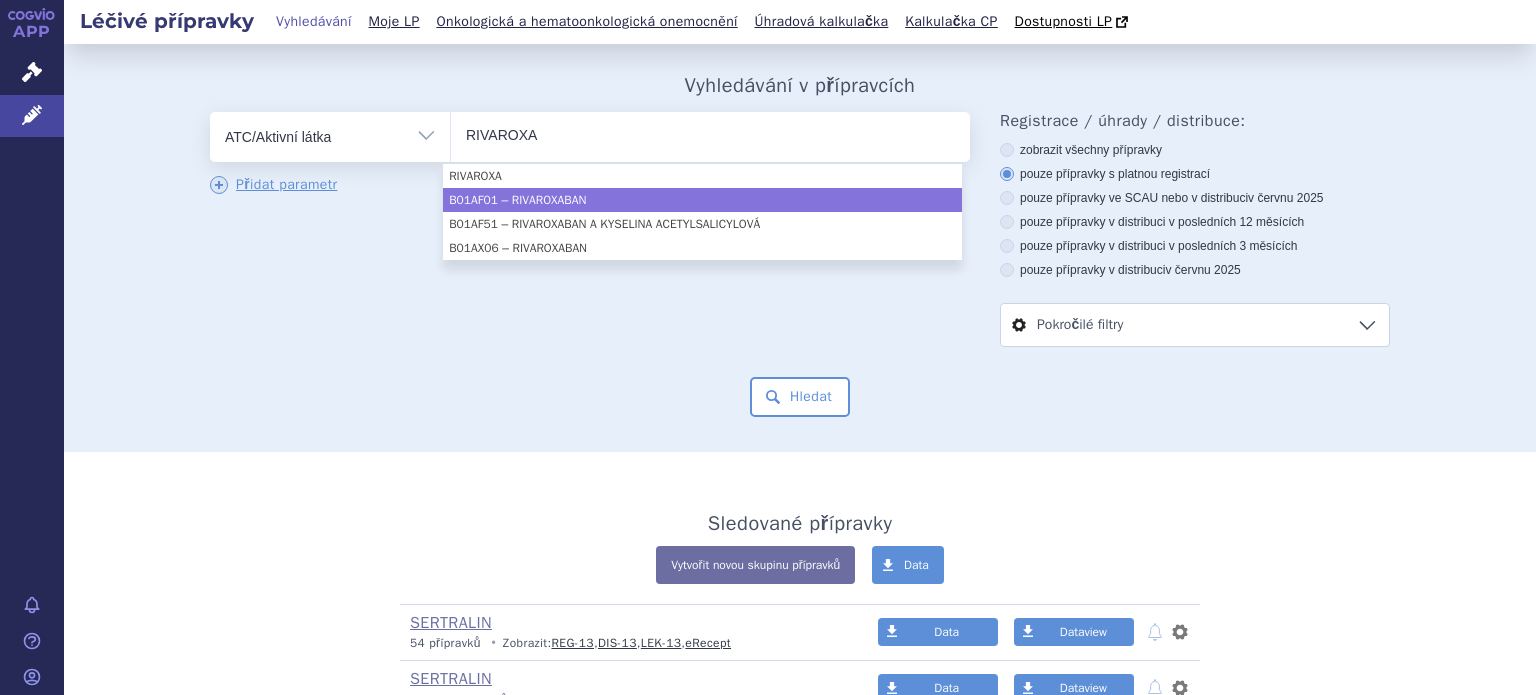 type on "RIVAROXA" 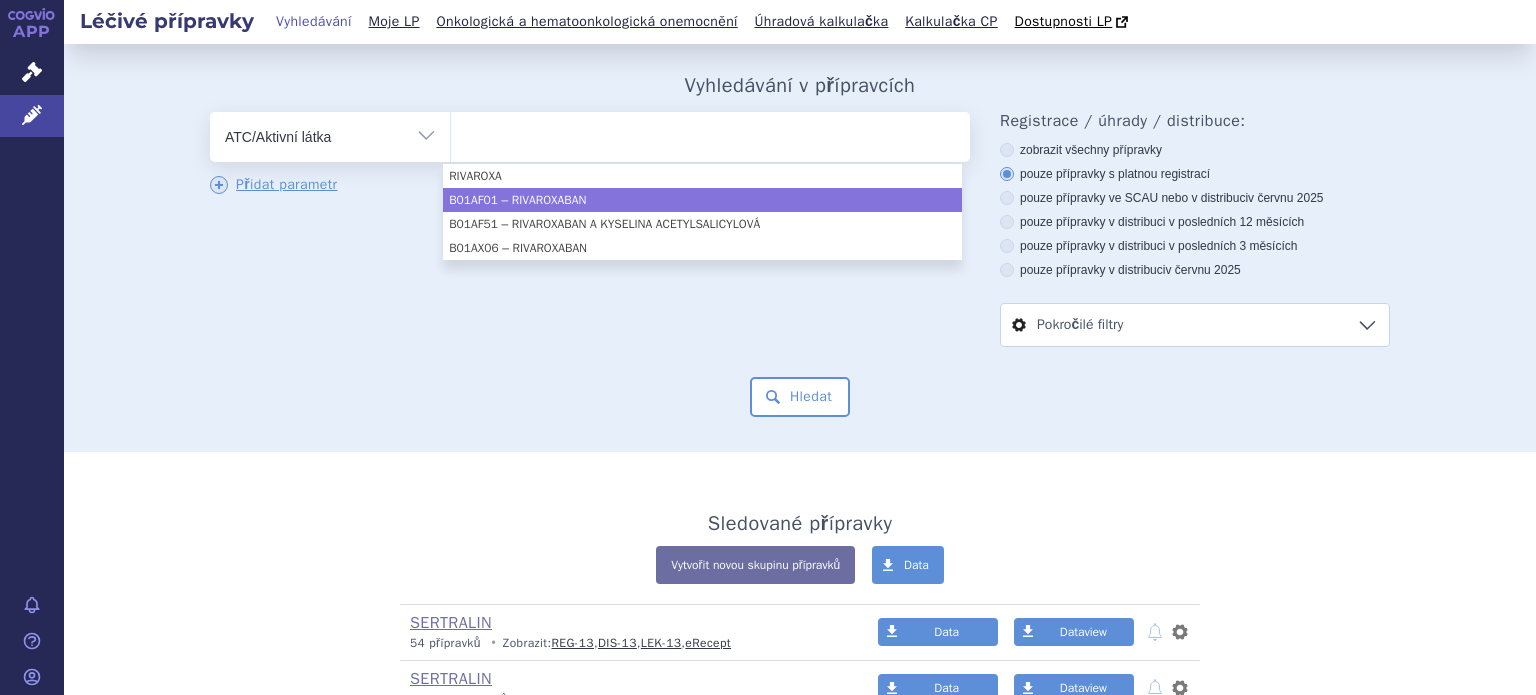 select on "B01AF01" 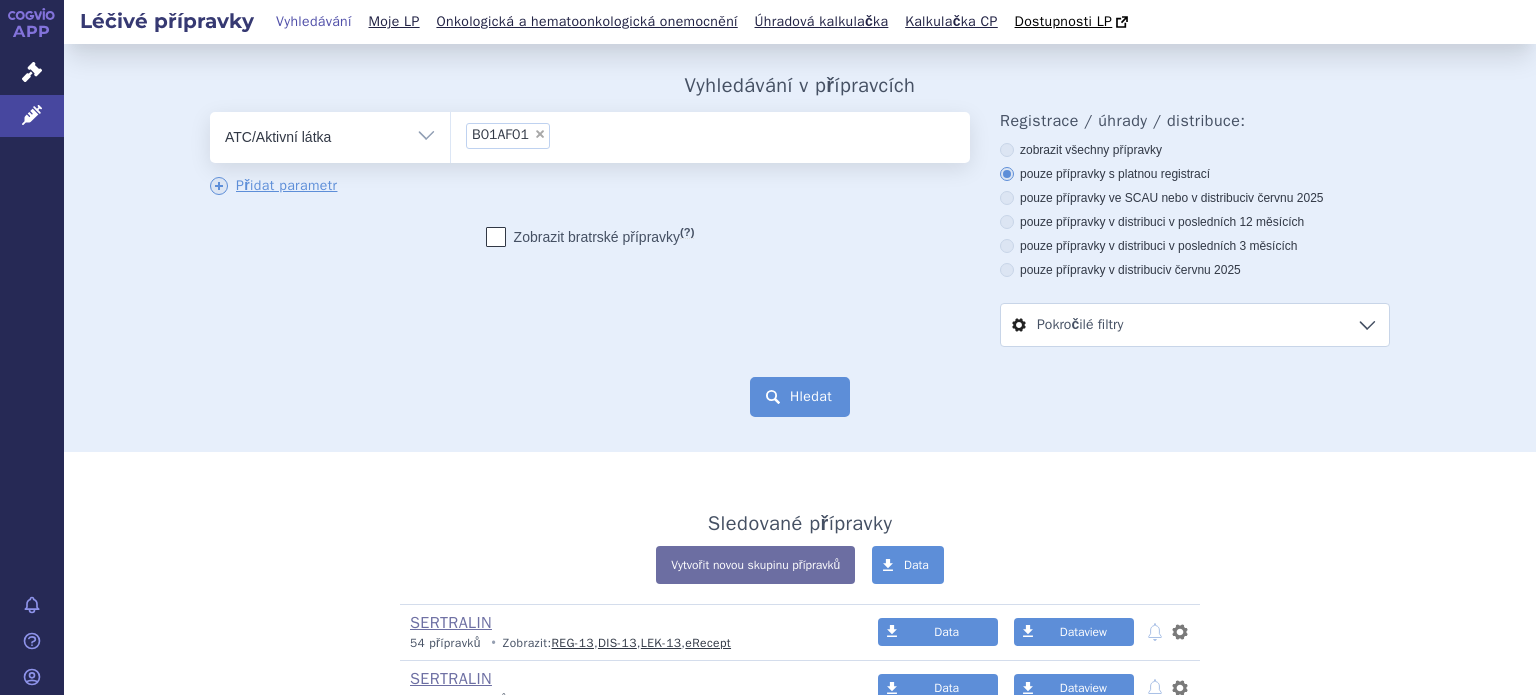 click on "Hledat" at bounding box center [800, 397] 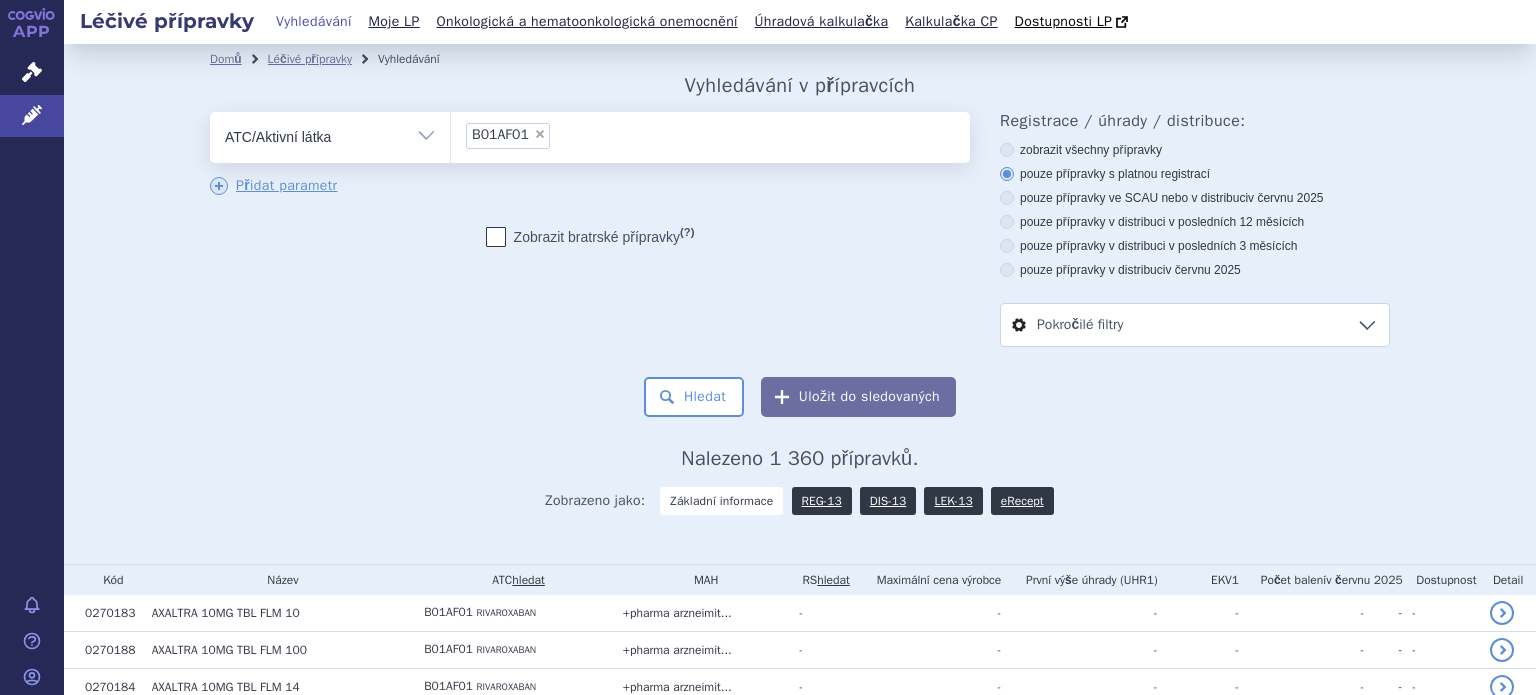 scroll, scrollTop: 0, scrollLeft: 0, axis: both 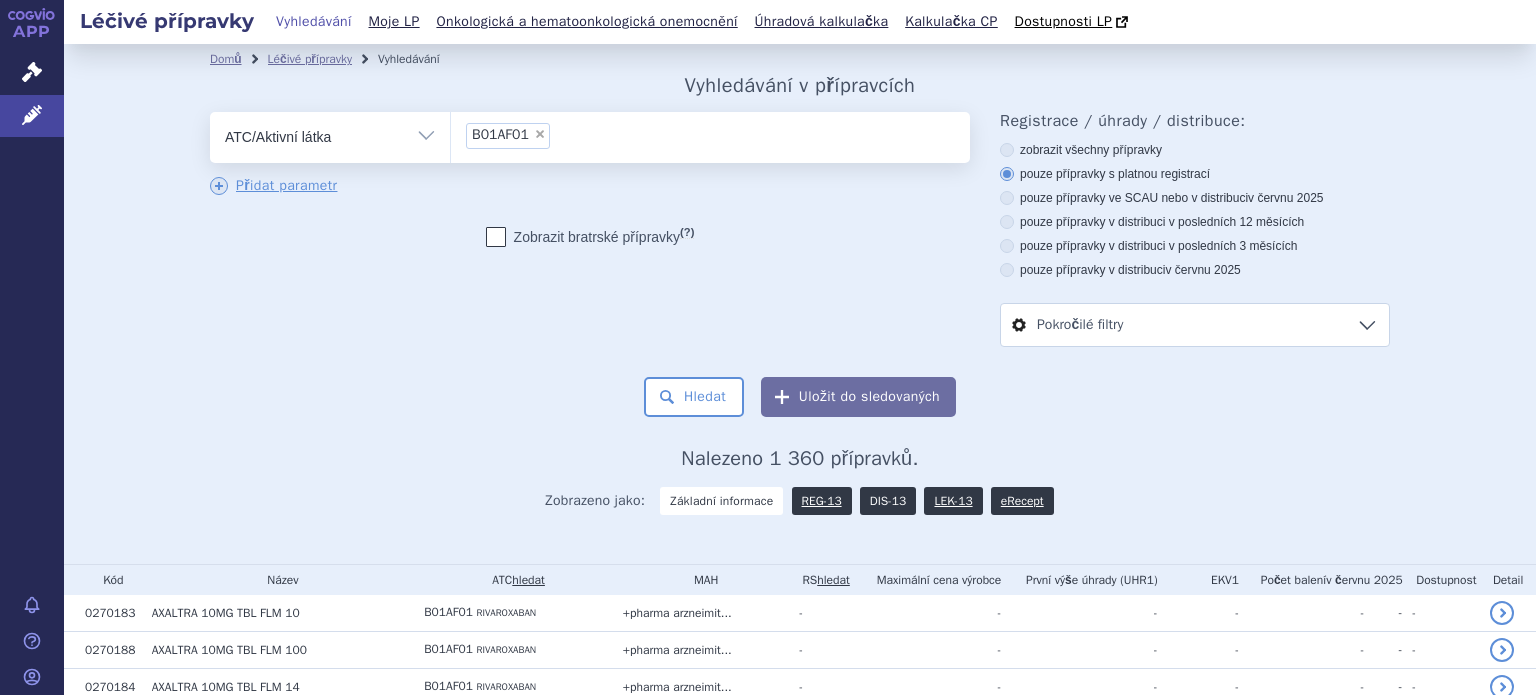 click on "DIS-13" at bounding box center [888, 501] 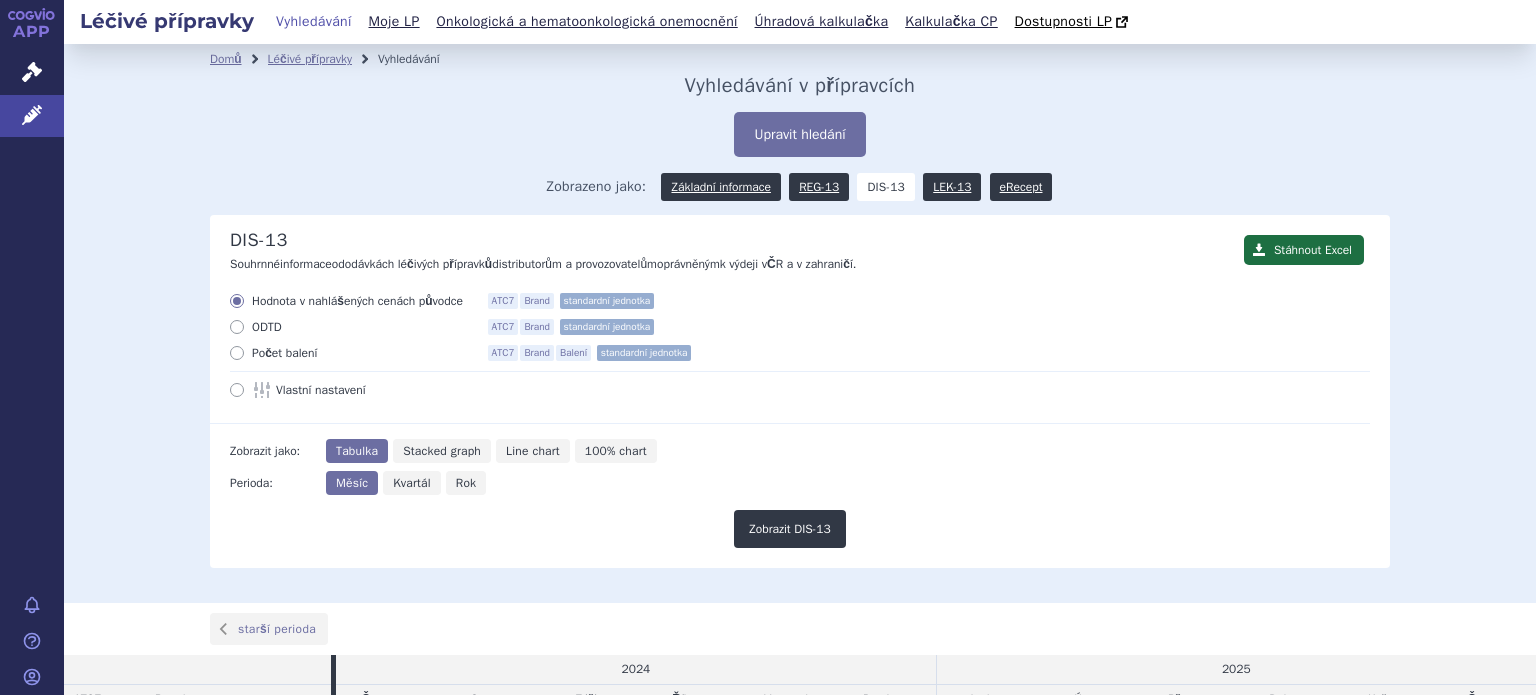scroll, scrollTop: 0, scrollLeft: 0, axis: both 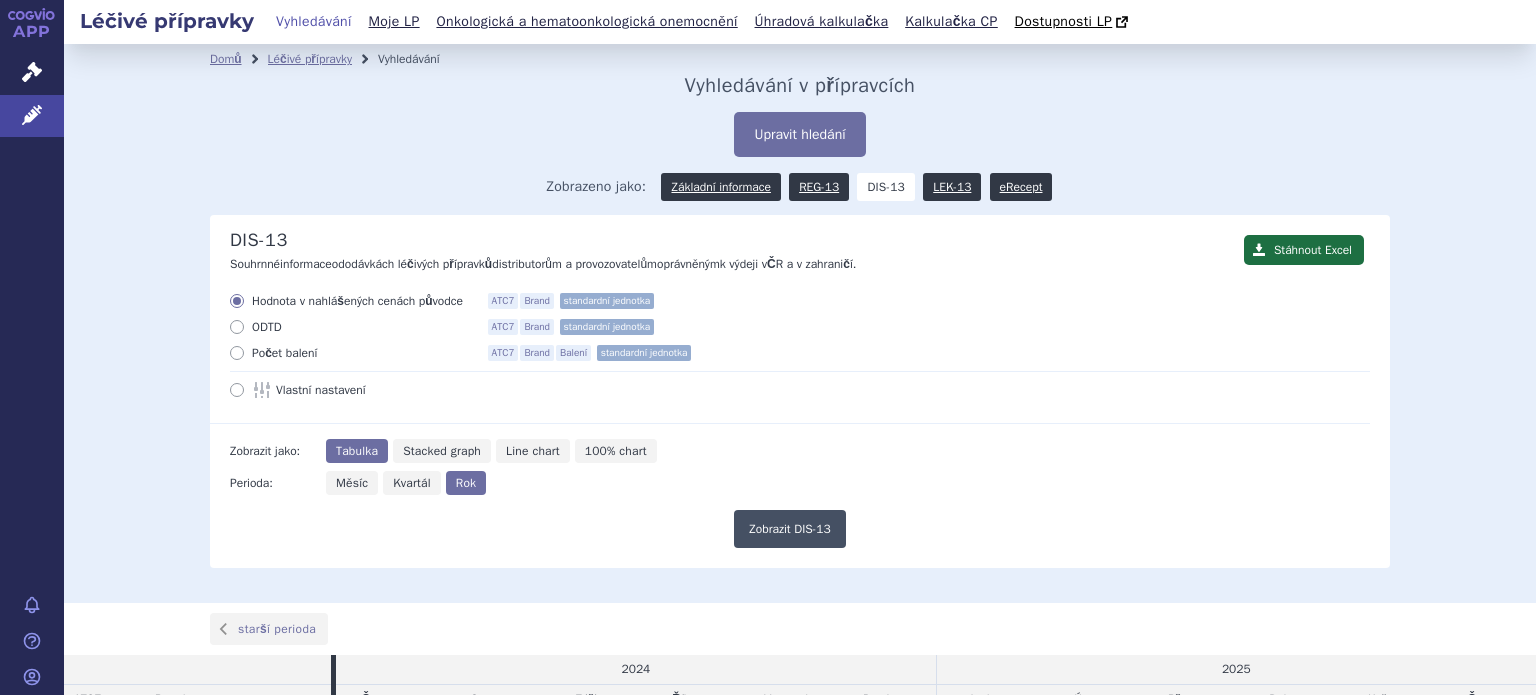 click on "Zobrazit DIS-13" at bounding box center [790, 529] 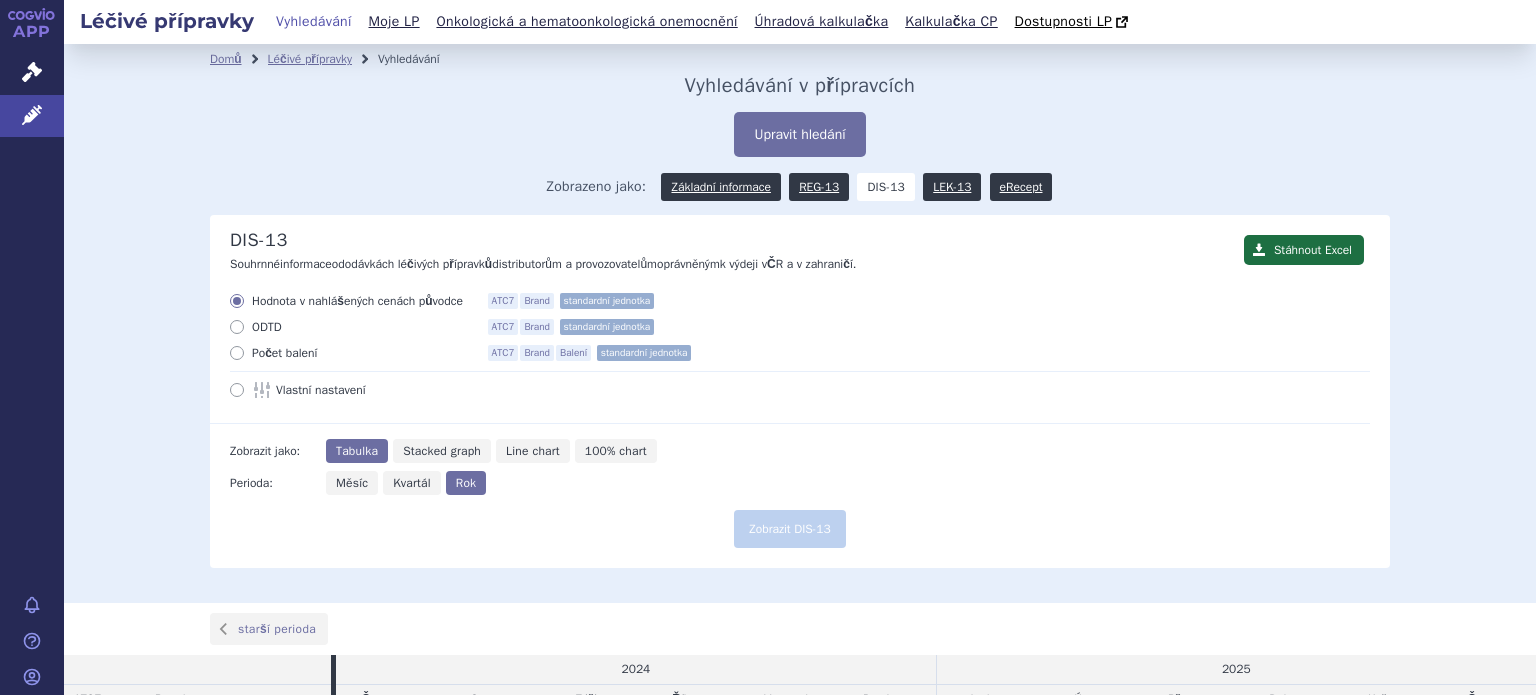 scroll, scrollTop: 210, scrollLeft: 0, axis: vertical 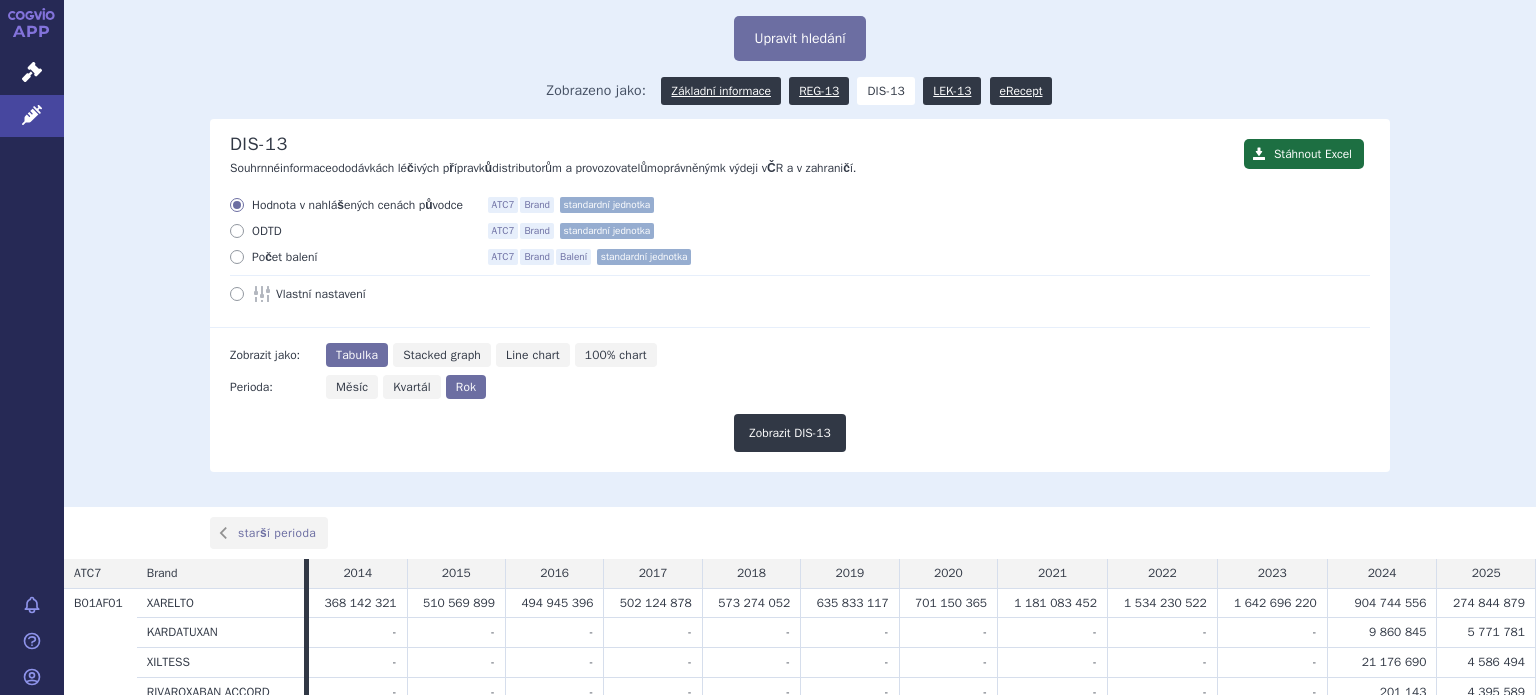 click on "Vlastní nastavení" at bounding box center [386, 294] 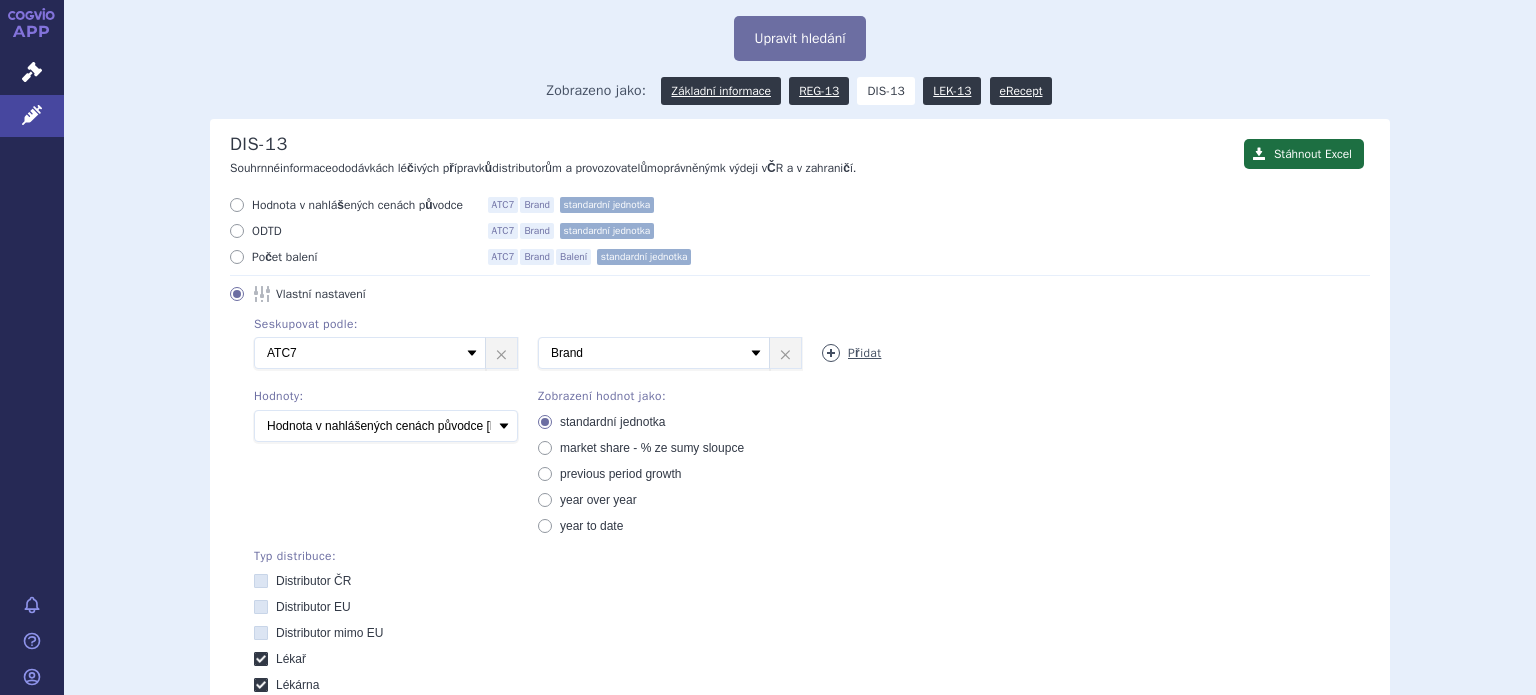 click at bounding box center [831, 353] 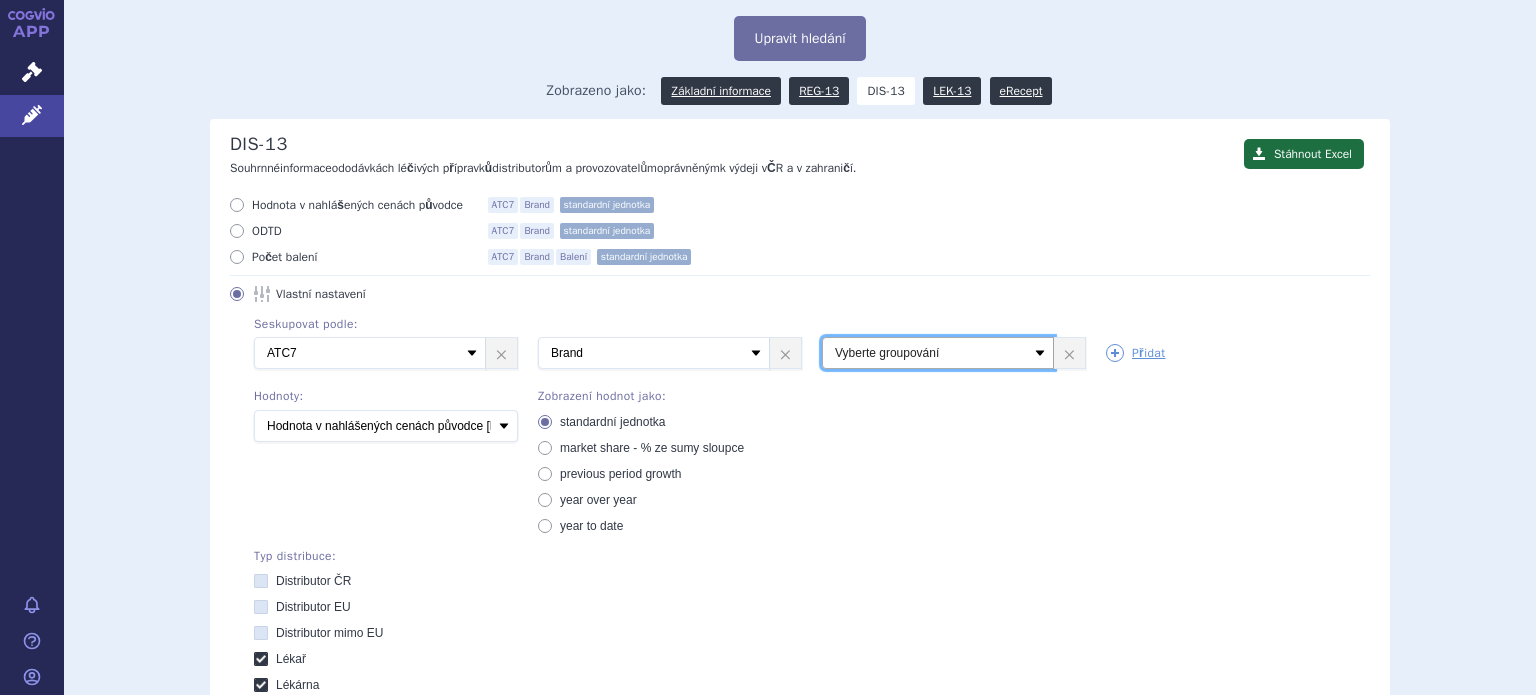 drag, startPoint x: 824, startPoint y: 356, endPoint x: 836, endPoint y: 367, distance: 16.27882 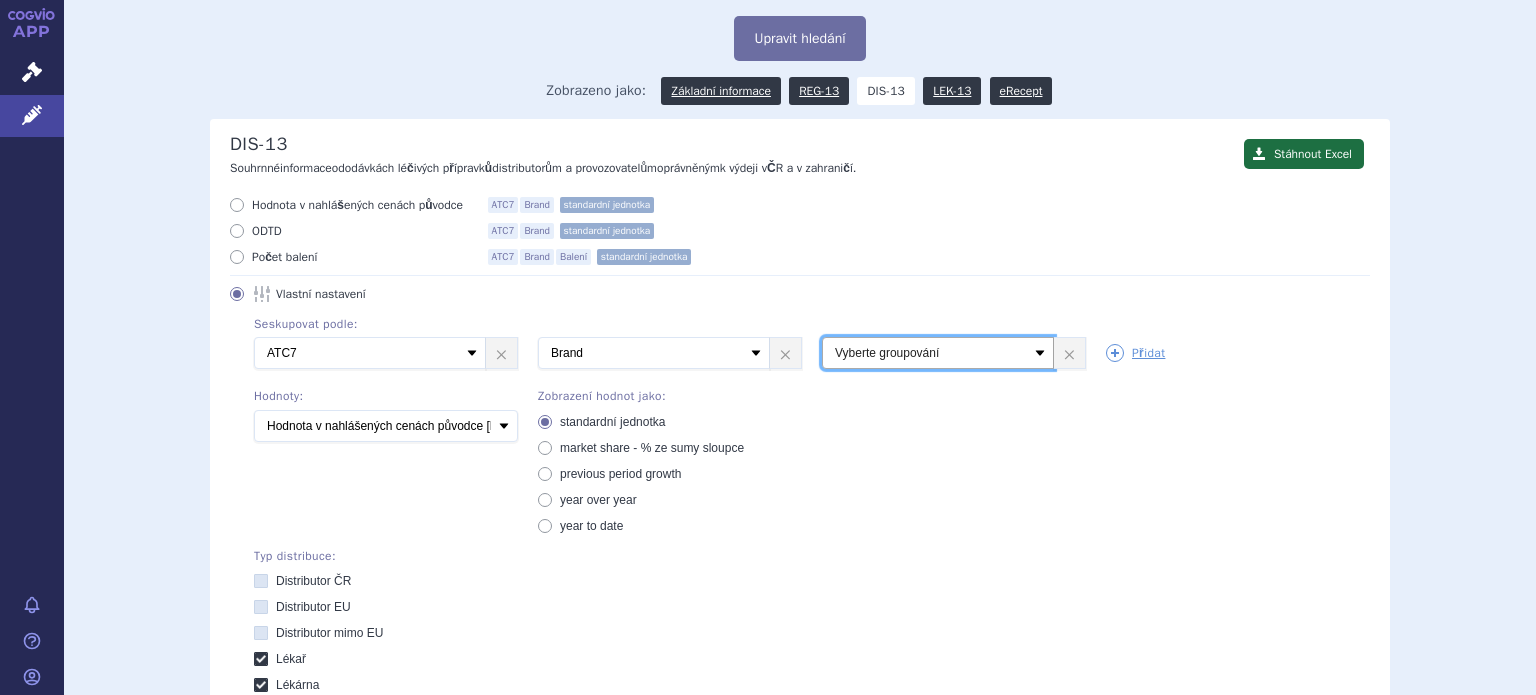 select on "package" 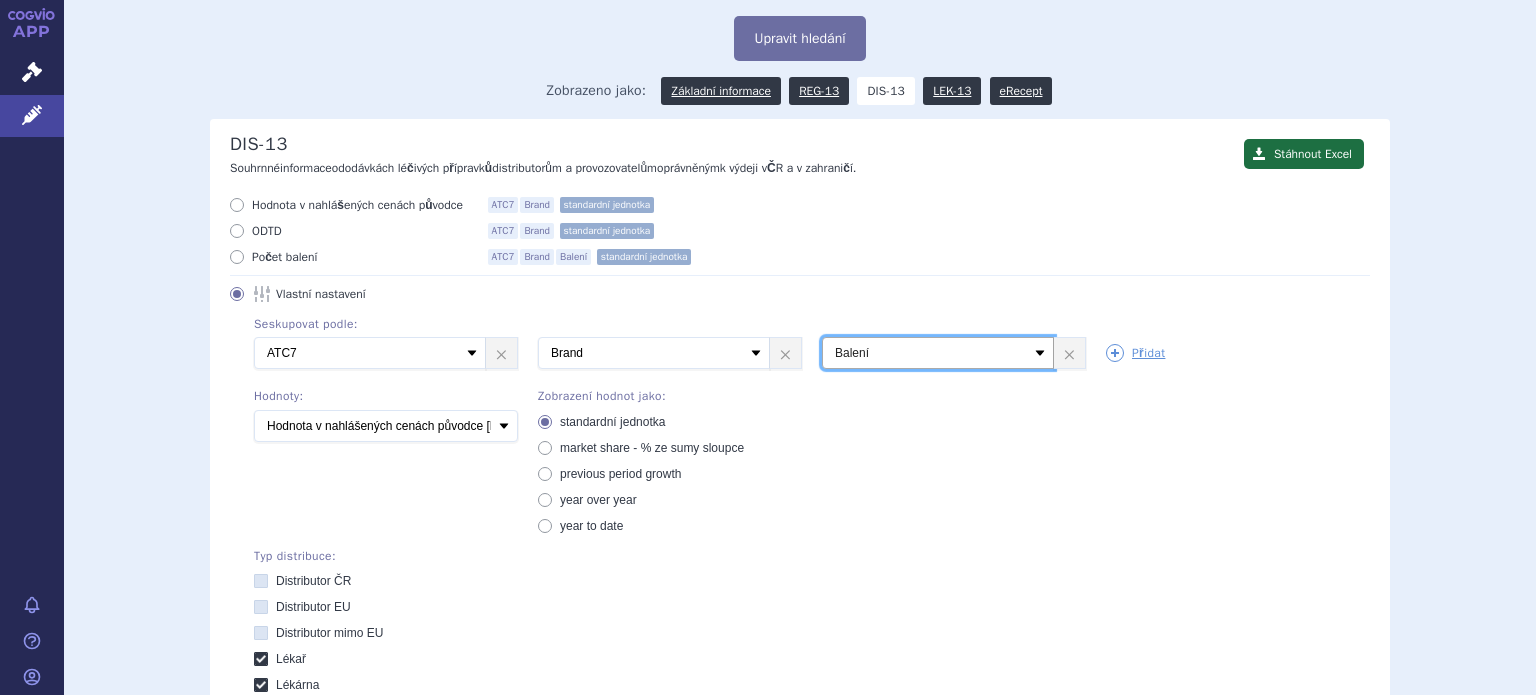 click on "Vyberte groupování
ATC3
ATC5
ATC7
Brand
Balení
SÚKL kód
MAH
VPOIS
Referenční skupina
Typ distribuce" at bounding box center [938, 353] 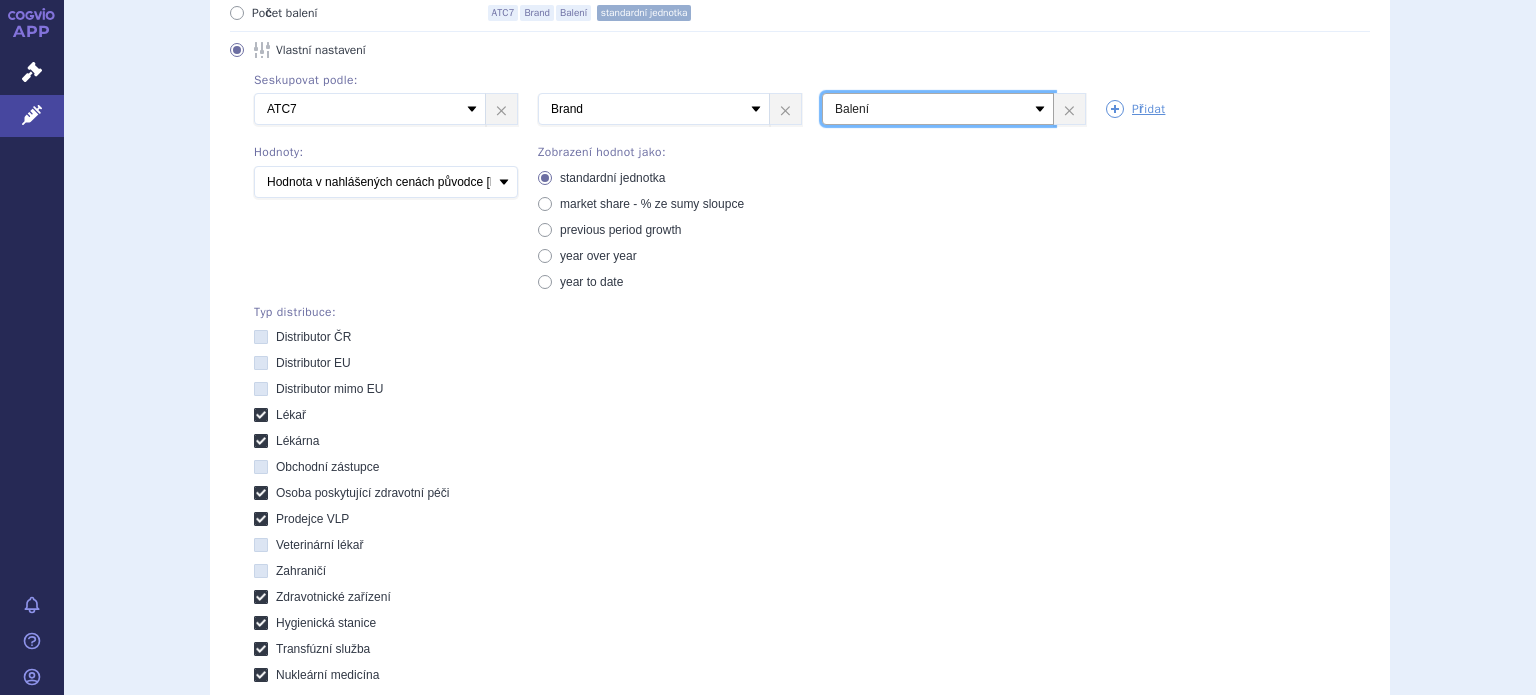 scroll, scrollTop: 396, scrollLeft: 0, axis: vertical 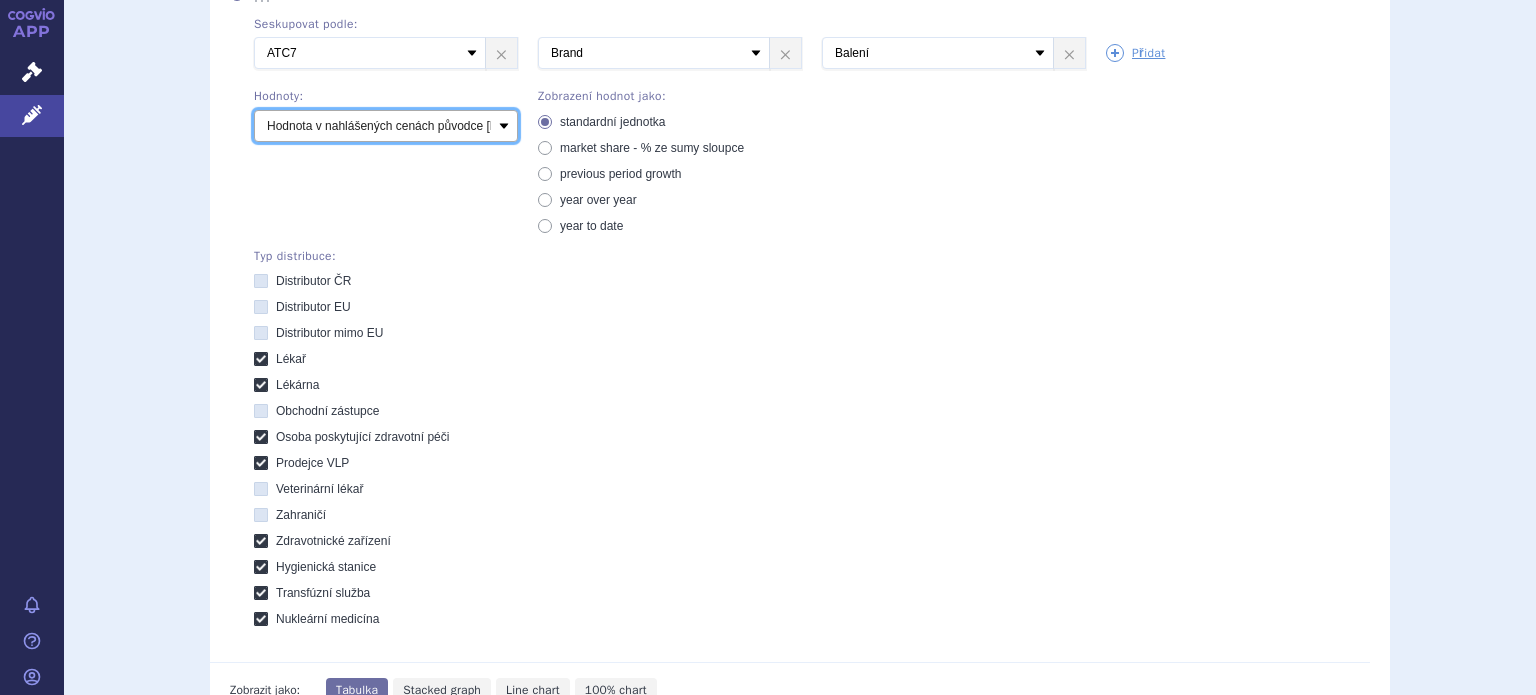 click on "Počet balení
Hodnota v nahlášených cenách původce [DIS-13]
Hodnota v maximálních cenách původce (MCV) [SCAU/SCUP]
Hodnota v maximálních úhradách (UHR1) [SCAU]
Hodnota v maximálních finálních cenách [SCAU]
ODTD [SCAU]
DDD [DIS-13/SCAU/SCUP]" at bounding box center [386, 126] 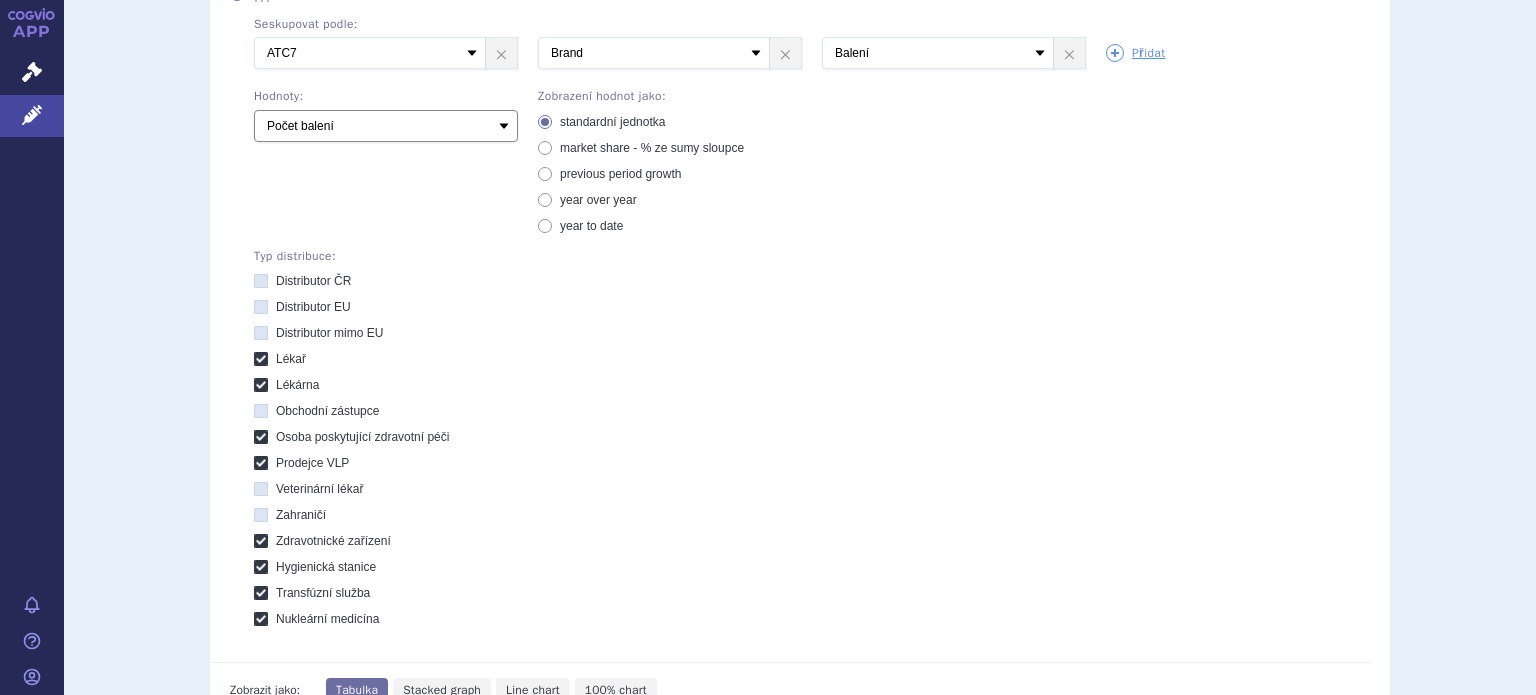 click on "Počet balení
Hodnota v nahlášených cenách původce [DIS-13]
Hodnota v maximálních cenách původce (MCV) [SCAU/SCUP]
Hodnota v maximálních úhradách (UHR1) [SCAU]
Hodnota v maximálních finálních cenách [SCAU]
ODTD [SCAU]
DDD [DIS-13/SCAU/SCUP]" at bounding box center (386, 126) 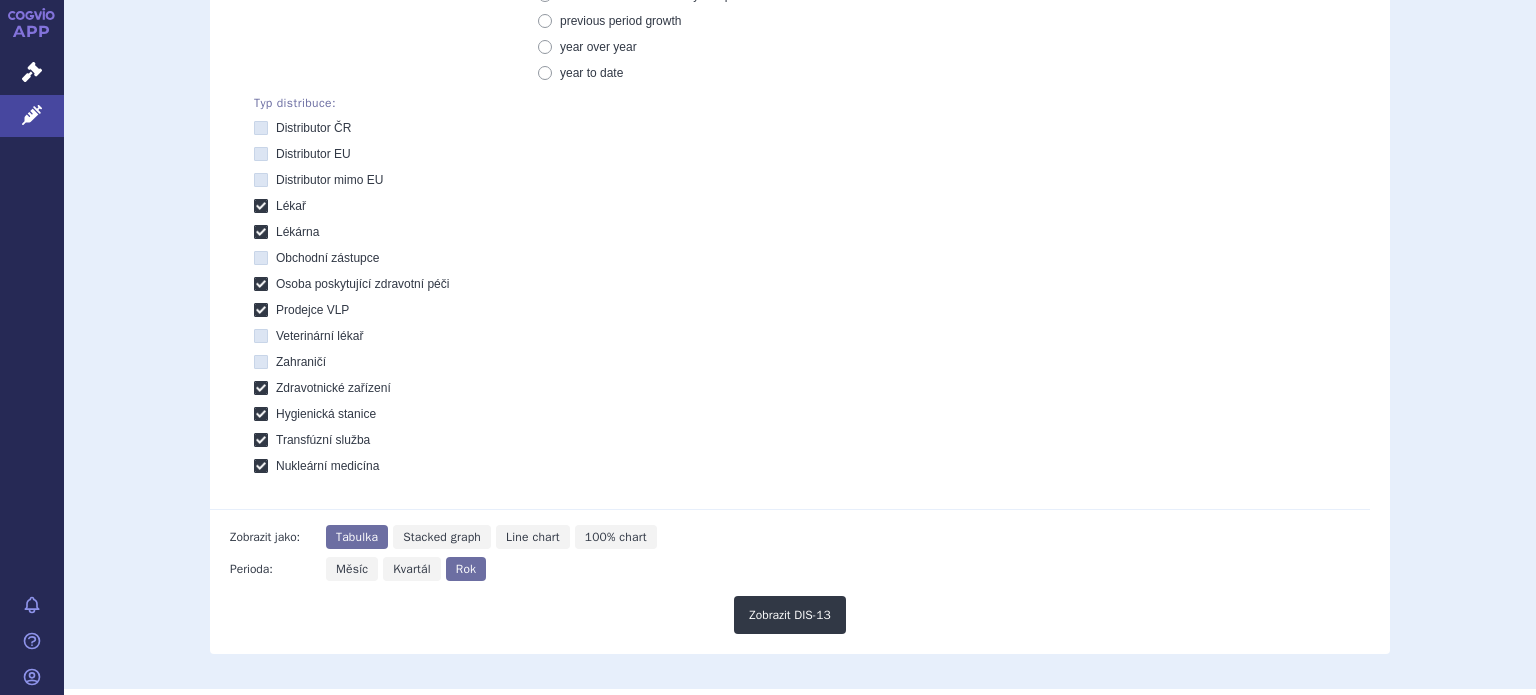 scroll, scrollTop: 796, scrollLeft: 0, axis: vertical 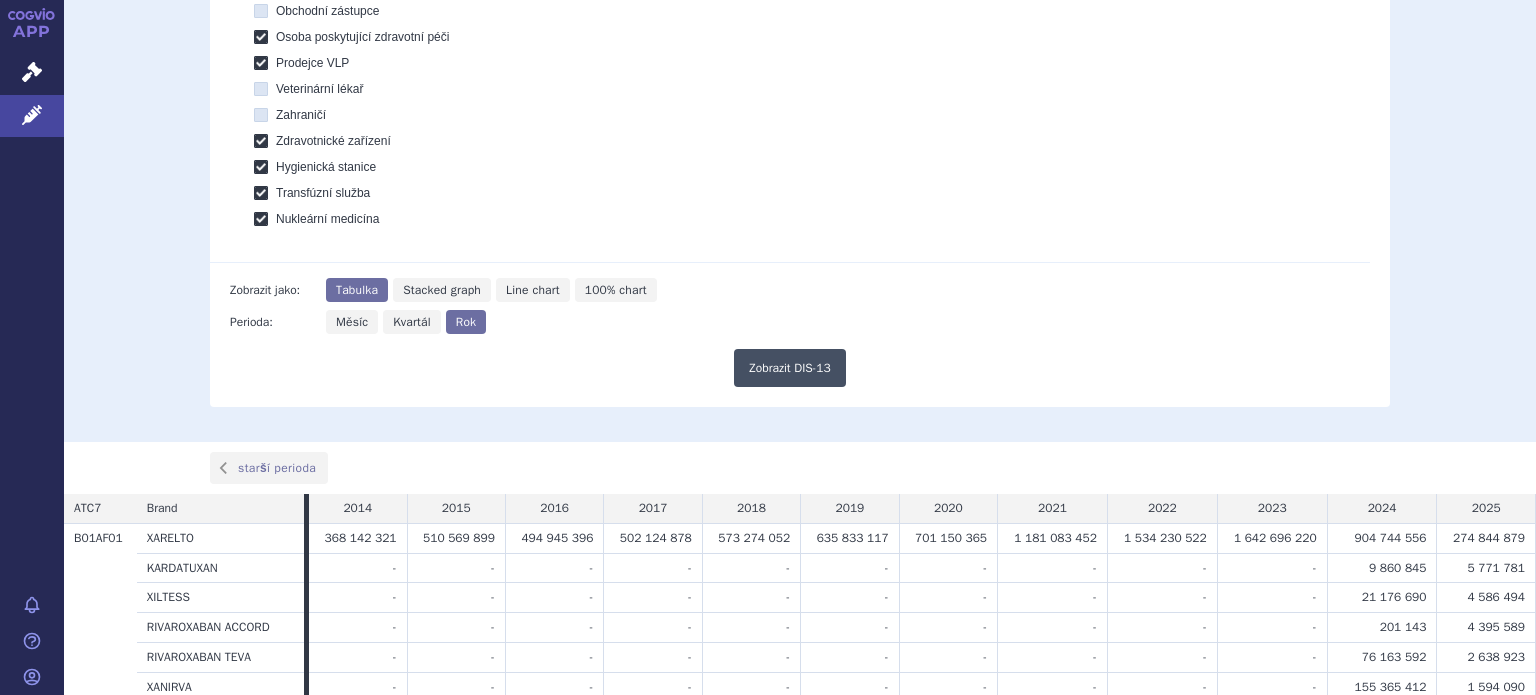 click on "Zobrazit DIS-13" at bounding box center (790, 368) 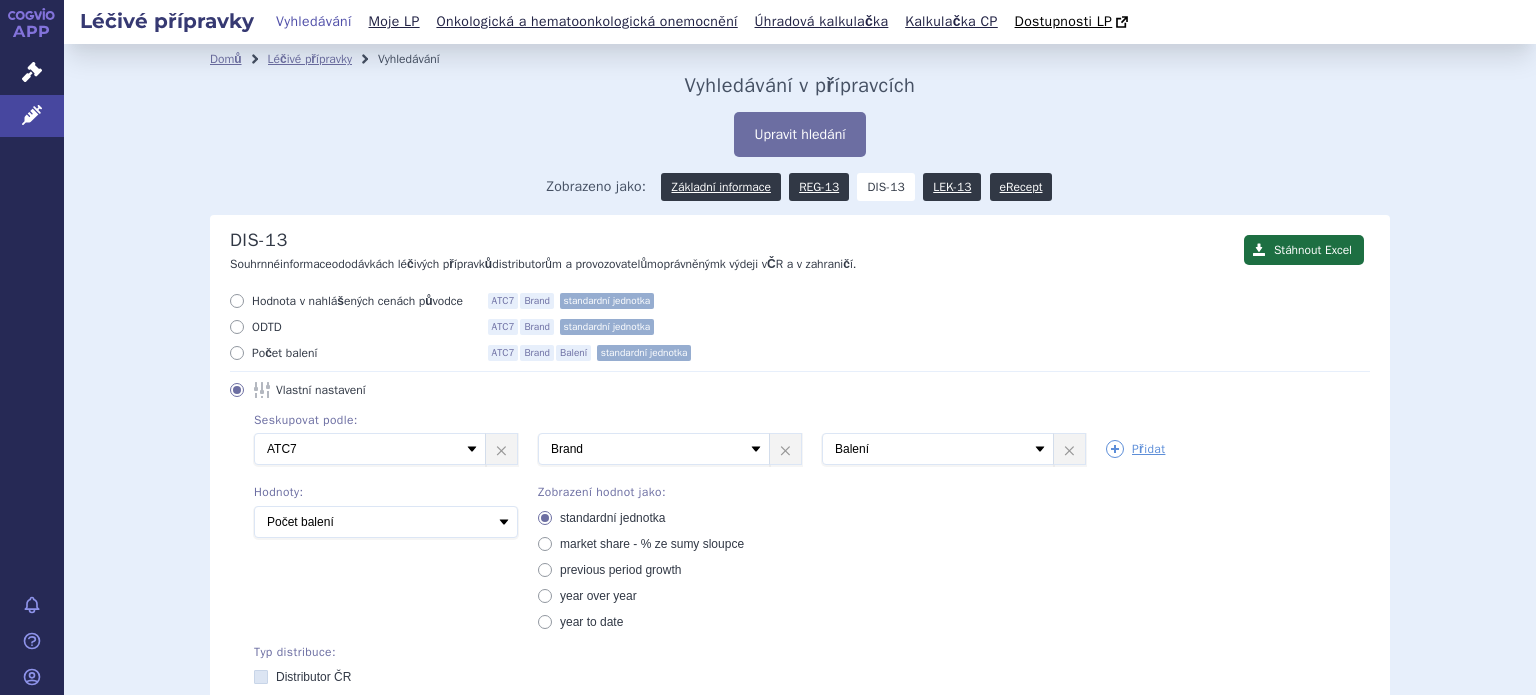 scroll, scrollTop: 0, scrollLeft: 0, axis: both 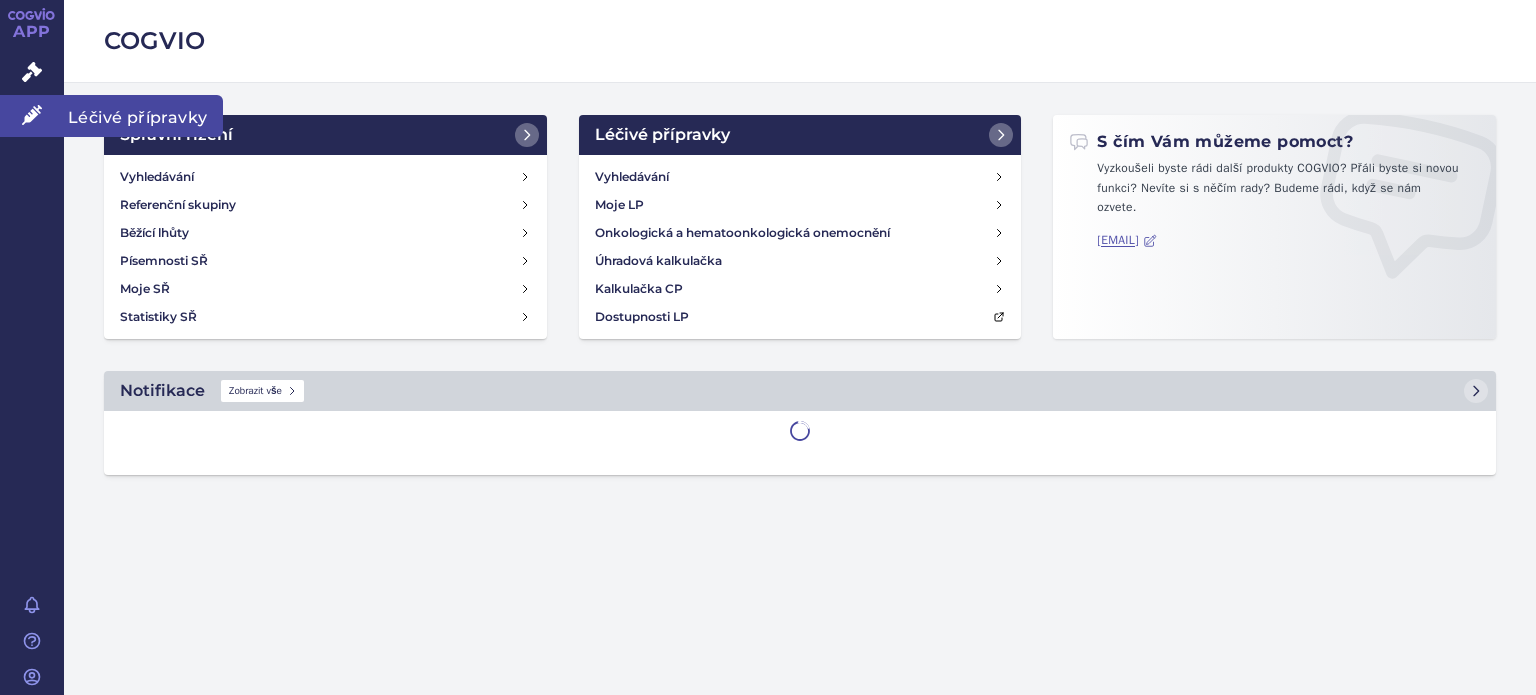 click on "Léčivé přípravky" at bounding box center (32, 116) 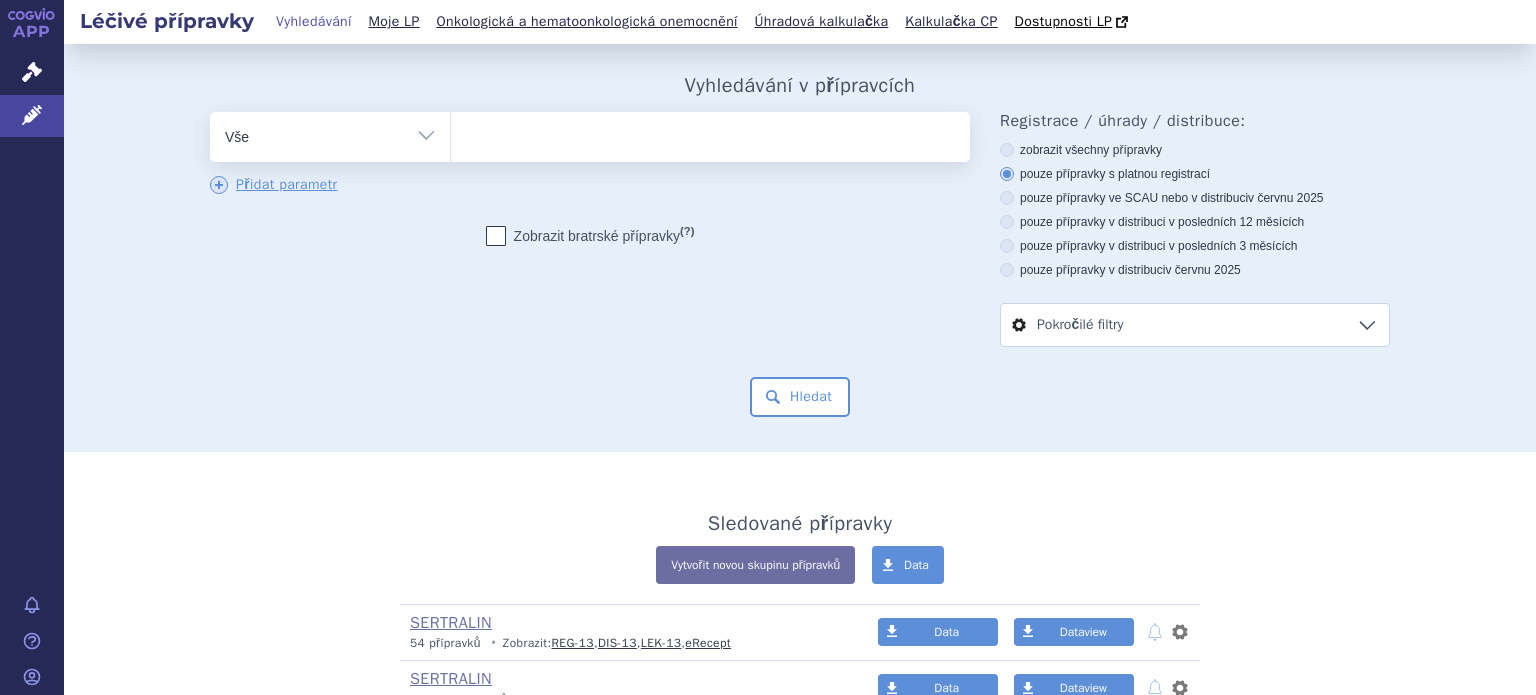 scroll, scrollTop: 0, scrollLeft: 0, axis: both 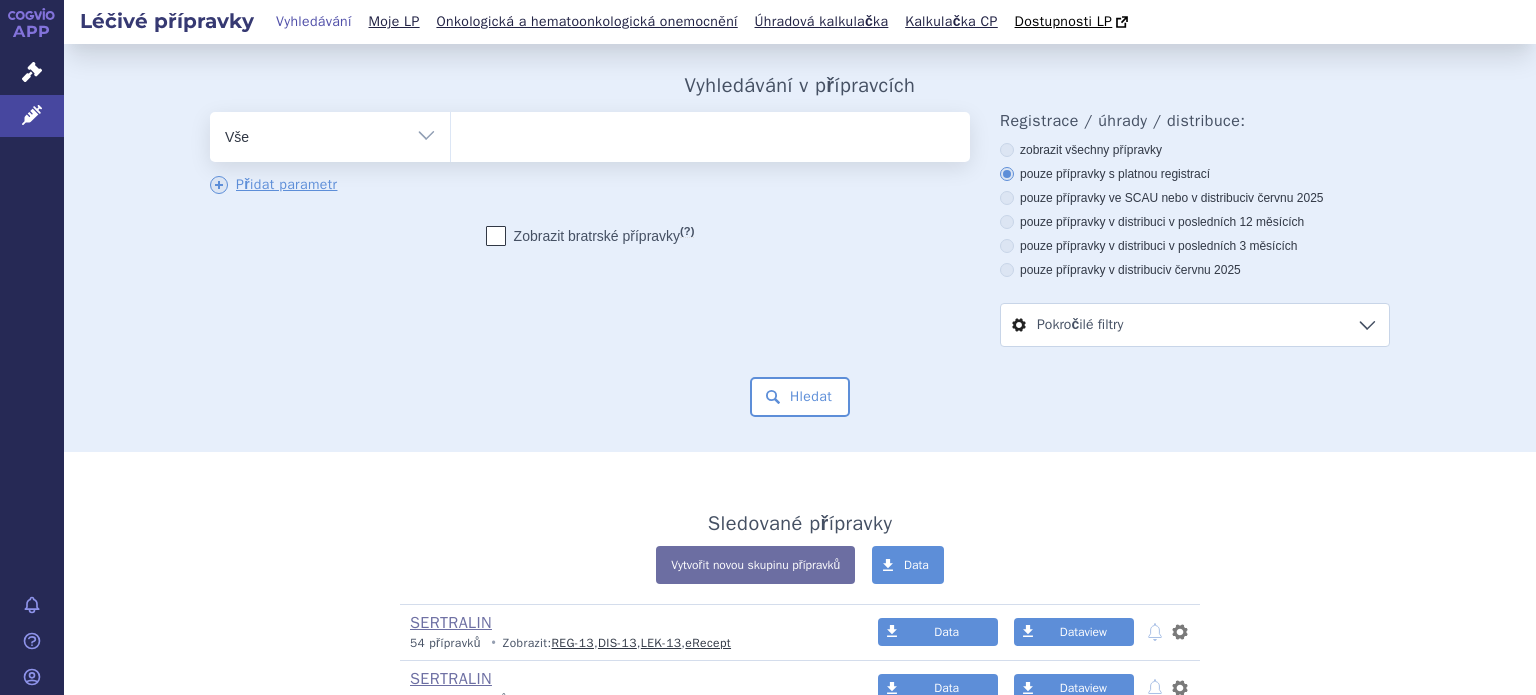 drag, startPoint x: 306, startPoint y: 128, endPoint x: 312, endPoint y: 152, distance: 24.738634 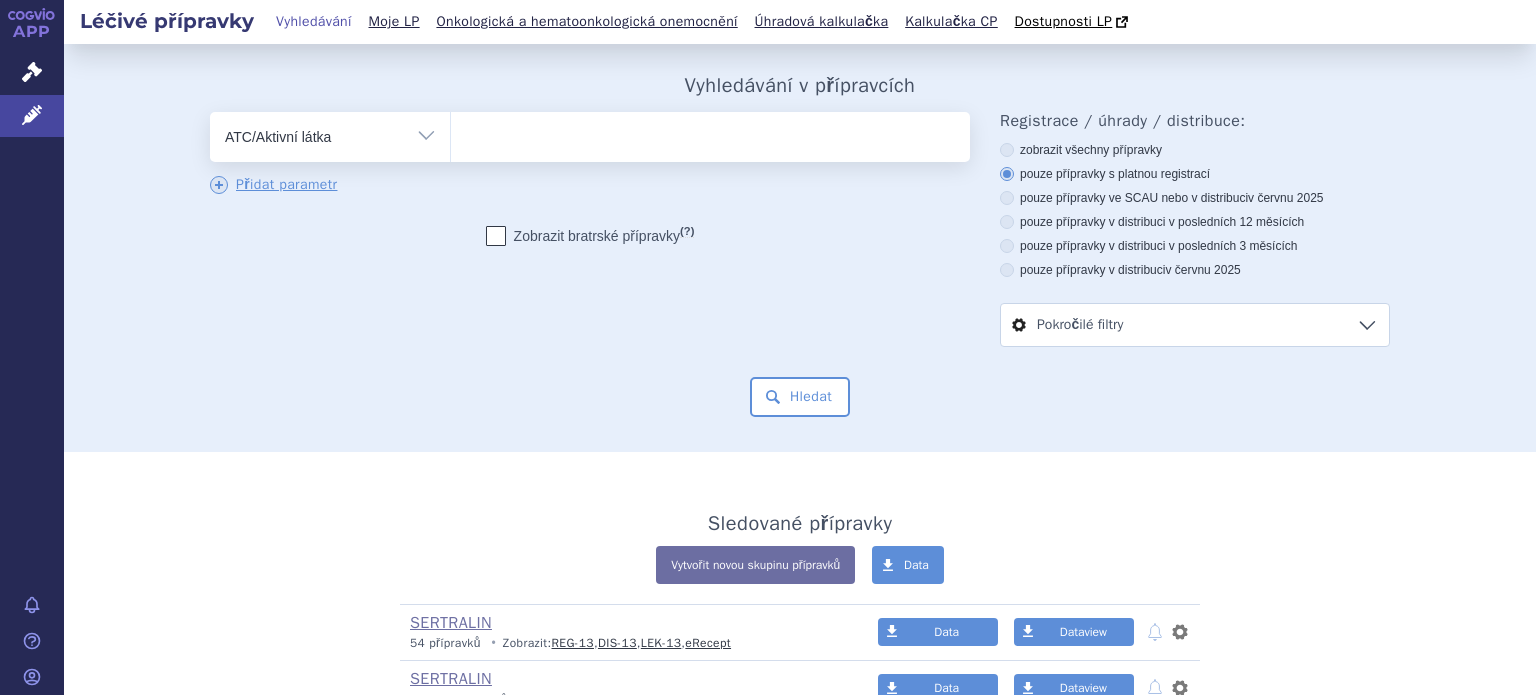 click on "Vše
Přípravek/SUKL kód
MAH
VPOIS
ATC/Aktivní látka
Léková forma
Síla" at bounding box center [330, 134] 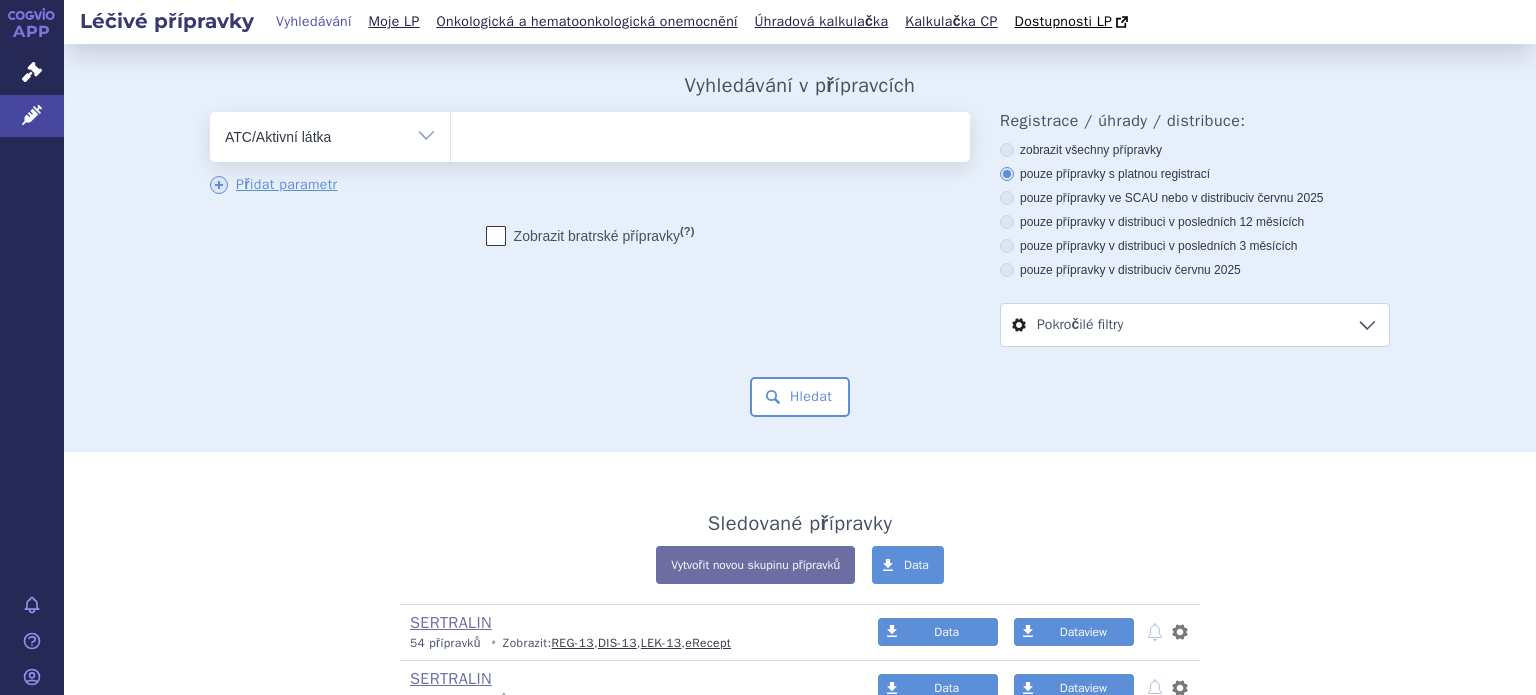 click at bounding box center [710, 137] 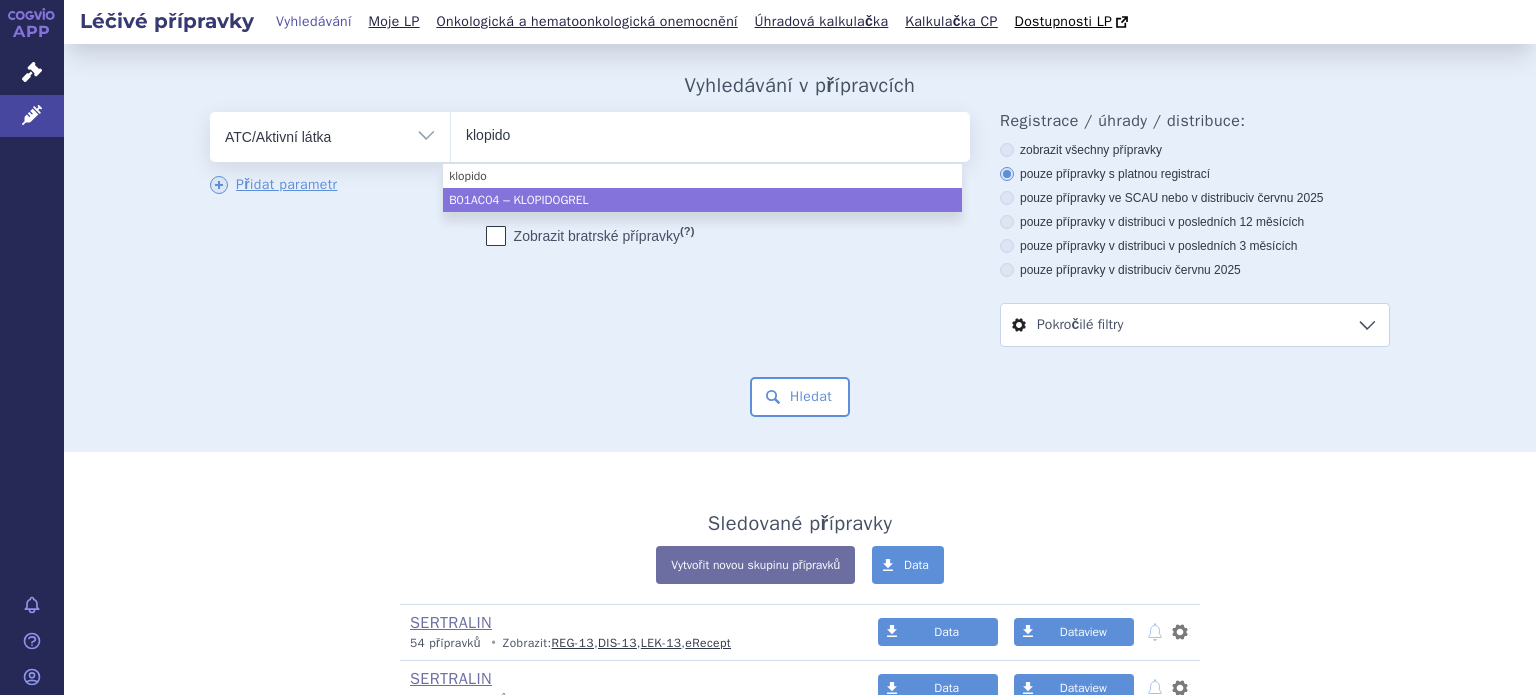 type on "klopido" 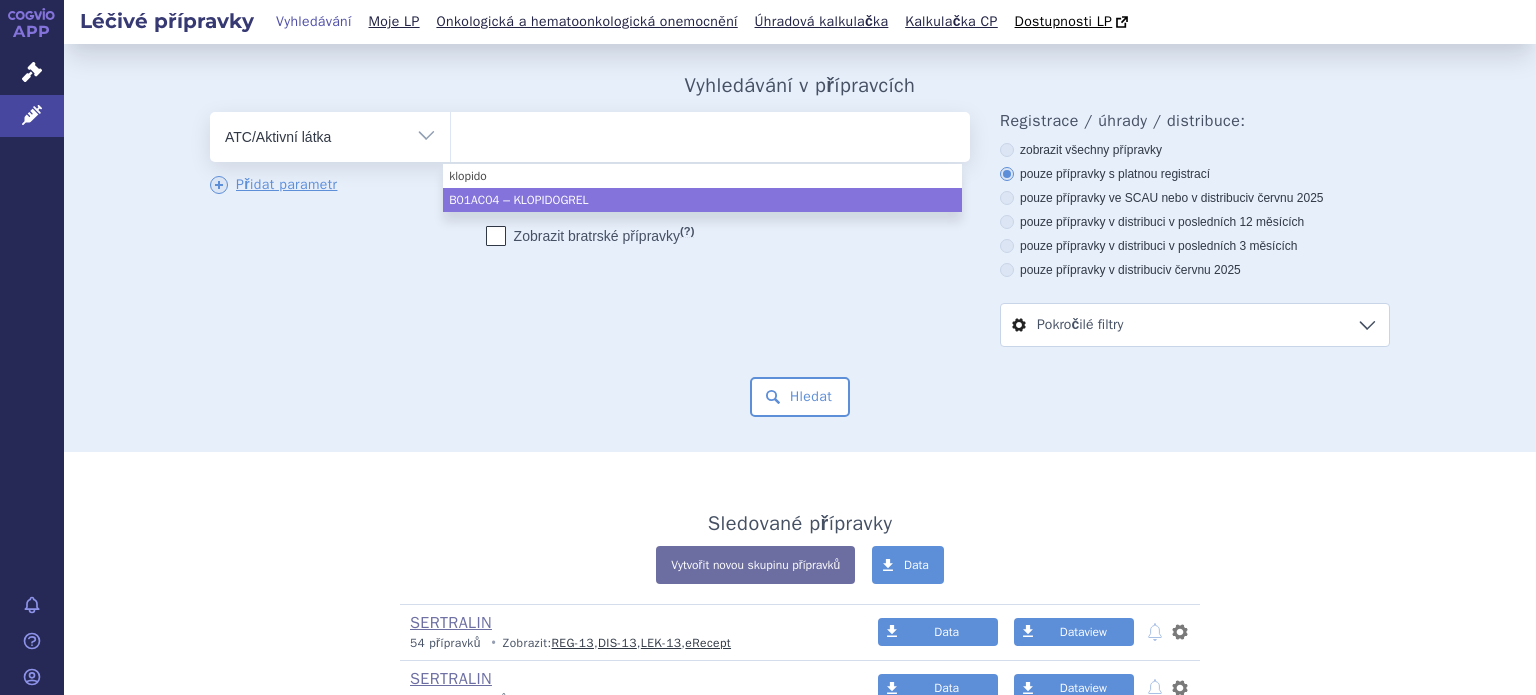 select on "B01AC04" 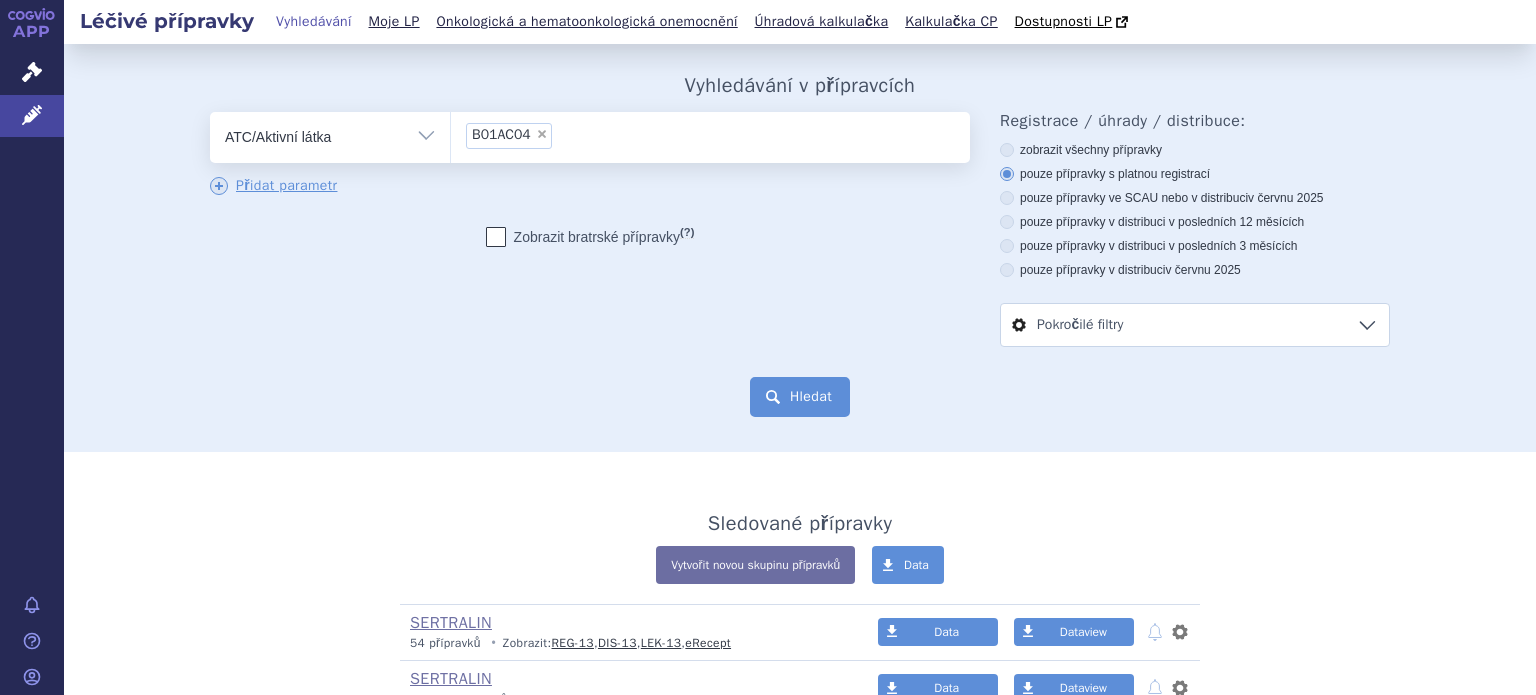 click on "Hledat" at bounding box center (800, 397) 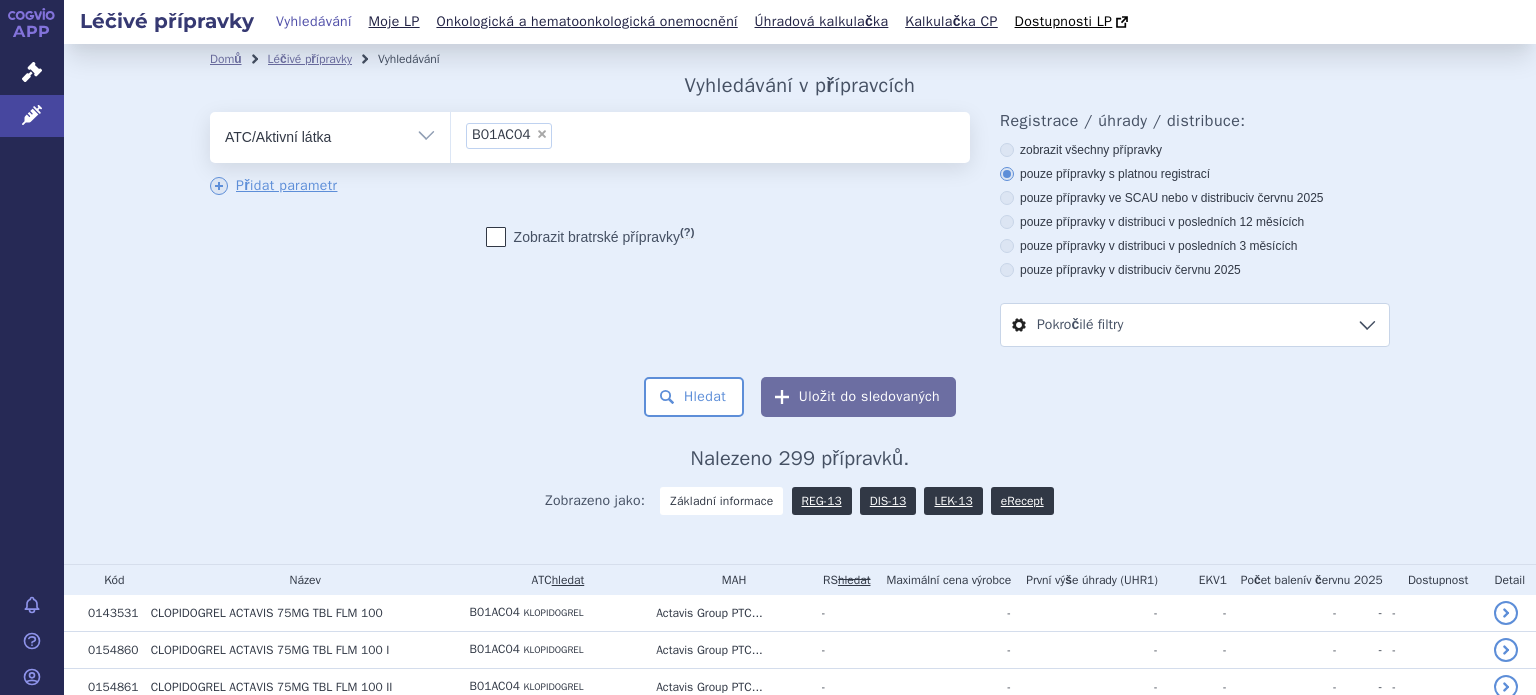 scroll, scrollTop: 0, scrollLeft: 0, axis: both 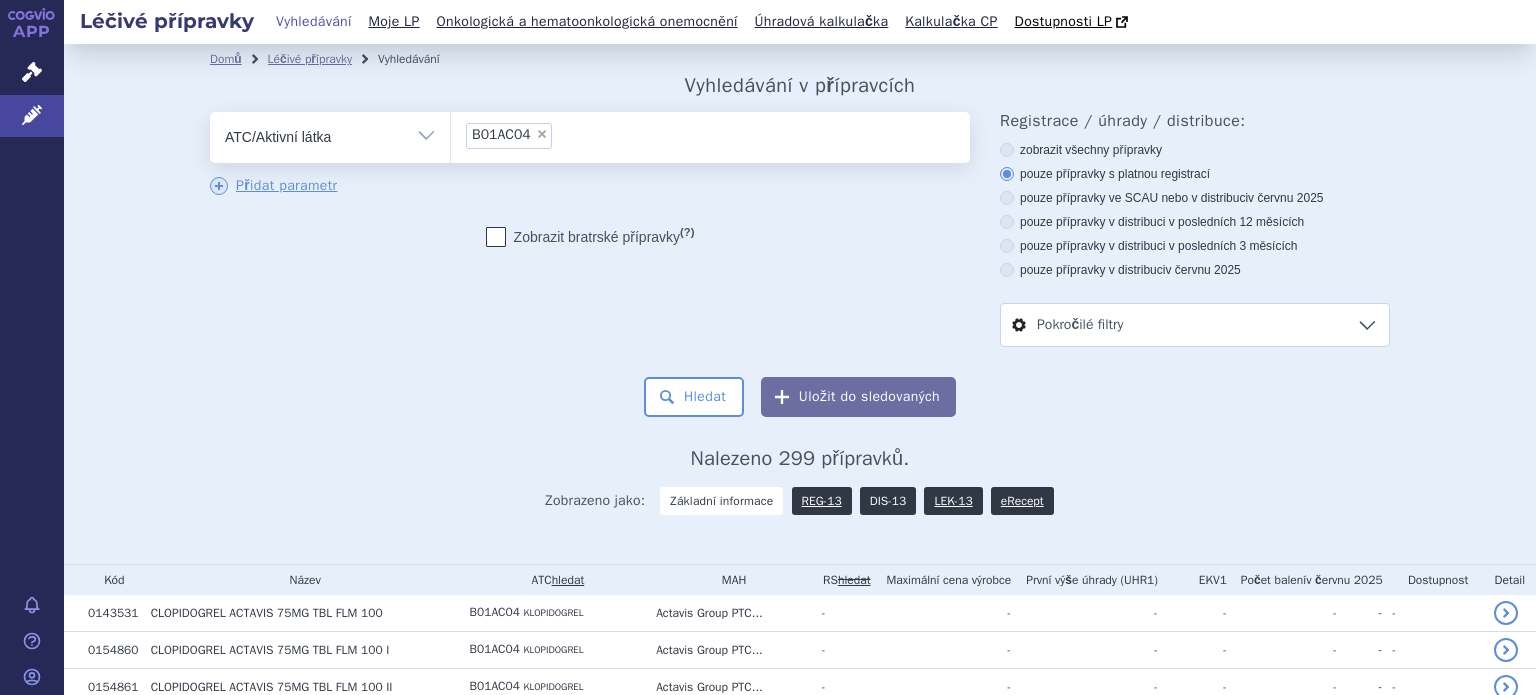click on "DIS-13" at bounding box center [888, 501] 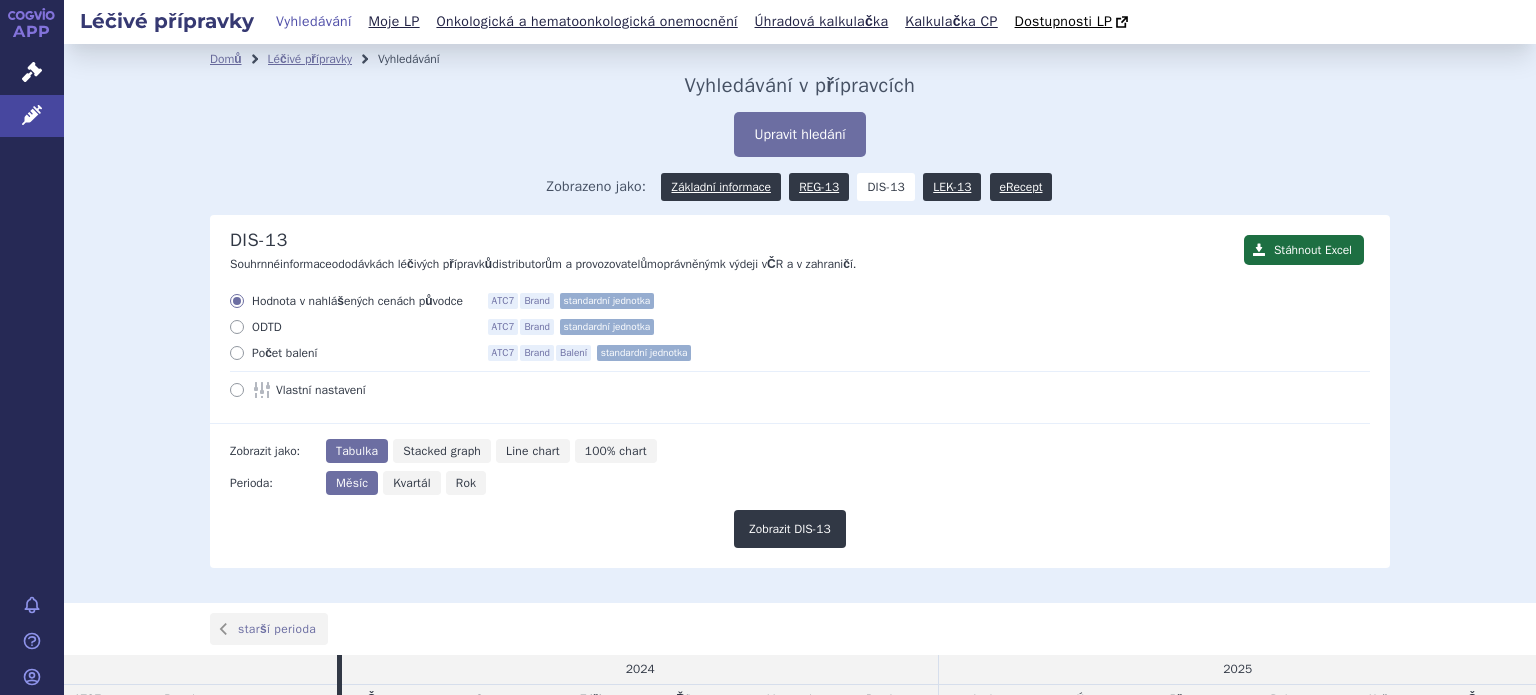 scroll, scrollTop: 0, scrollLeft: 0, axis: both 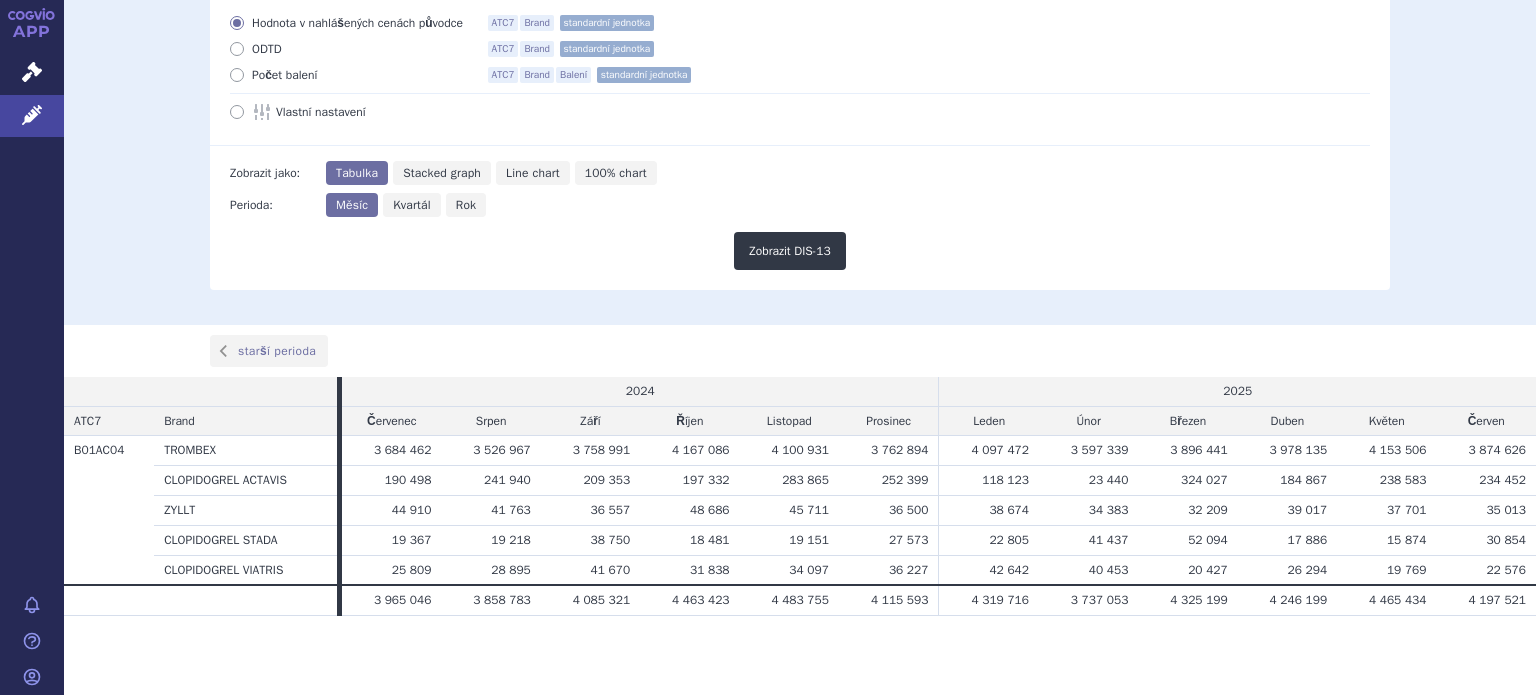 click on "Rok" at bounding box center [466, 205] 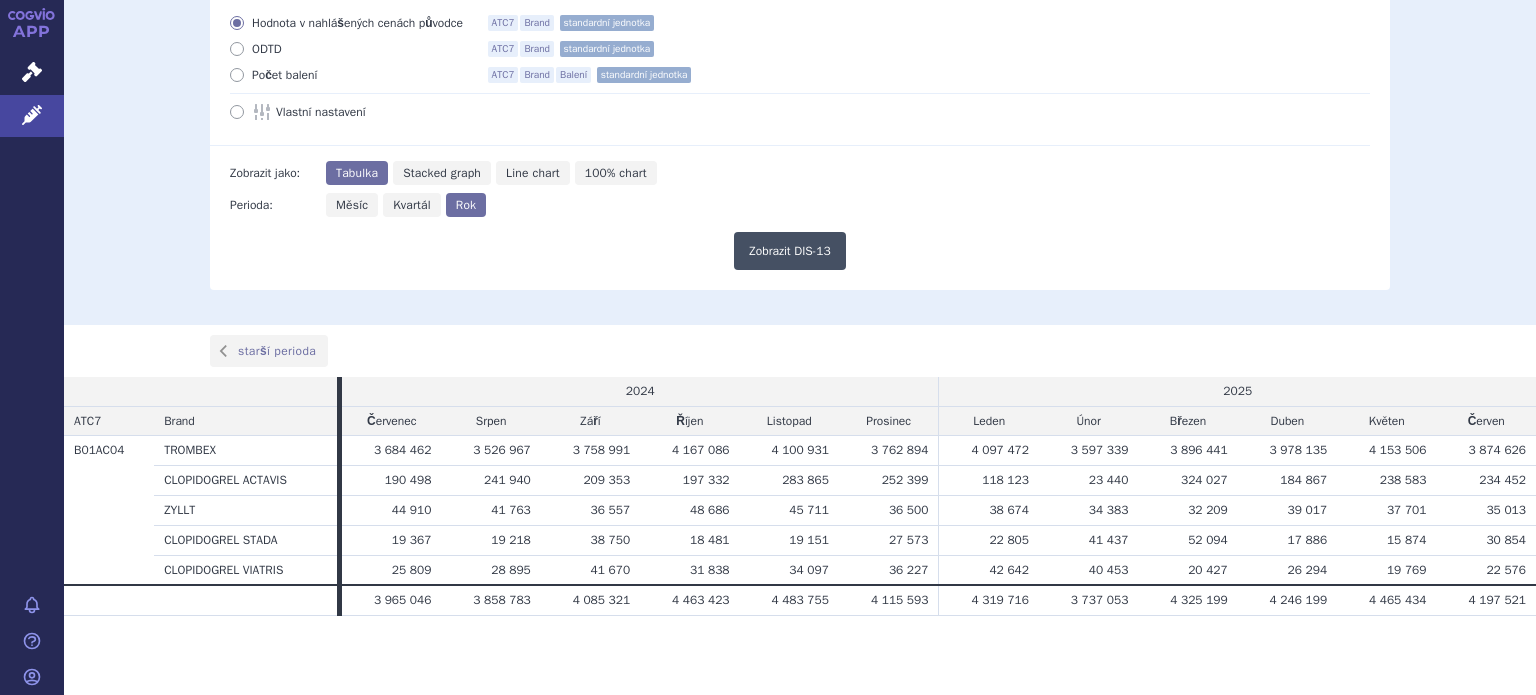 click on "Zobrazit DIS-13" at bounding box center (790, 251) 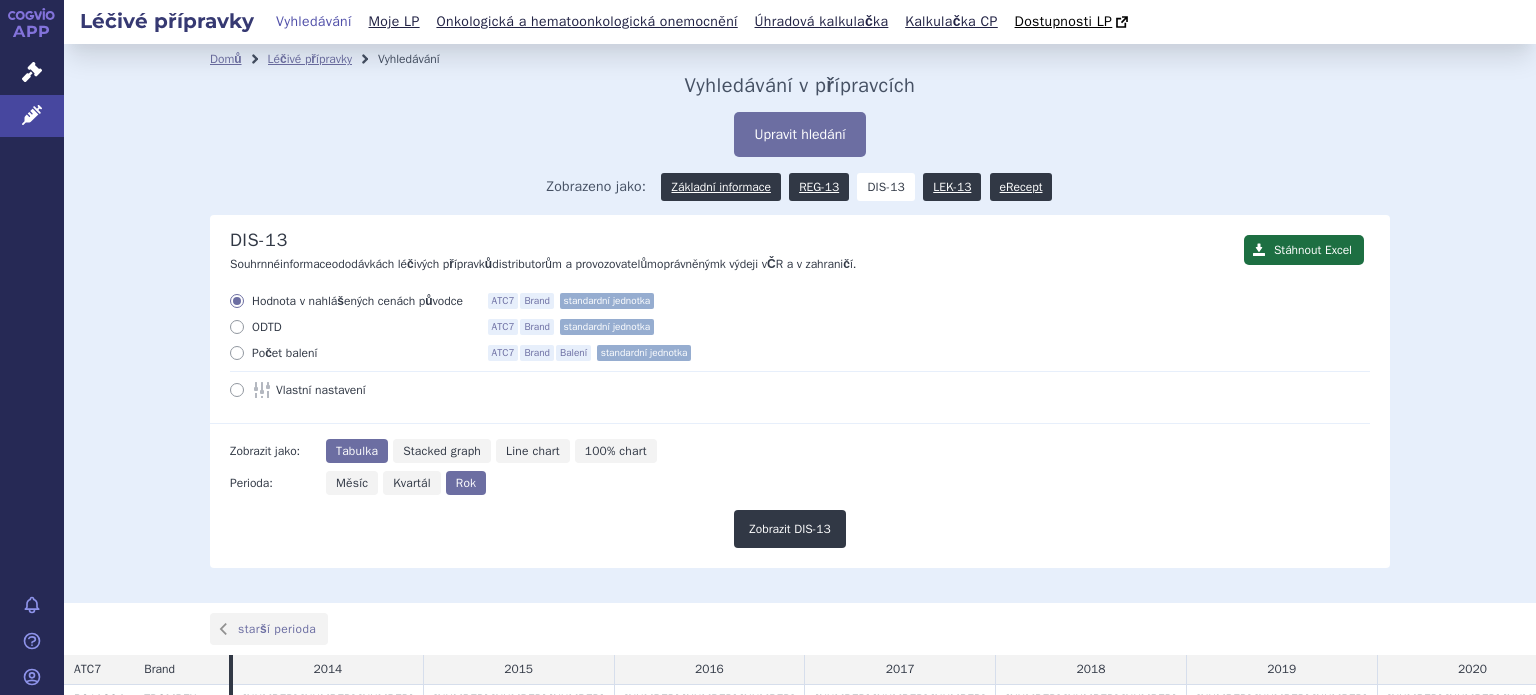 scroll, scrollTop: 0, scrollLeft: 0, axis: both 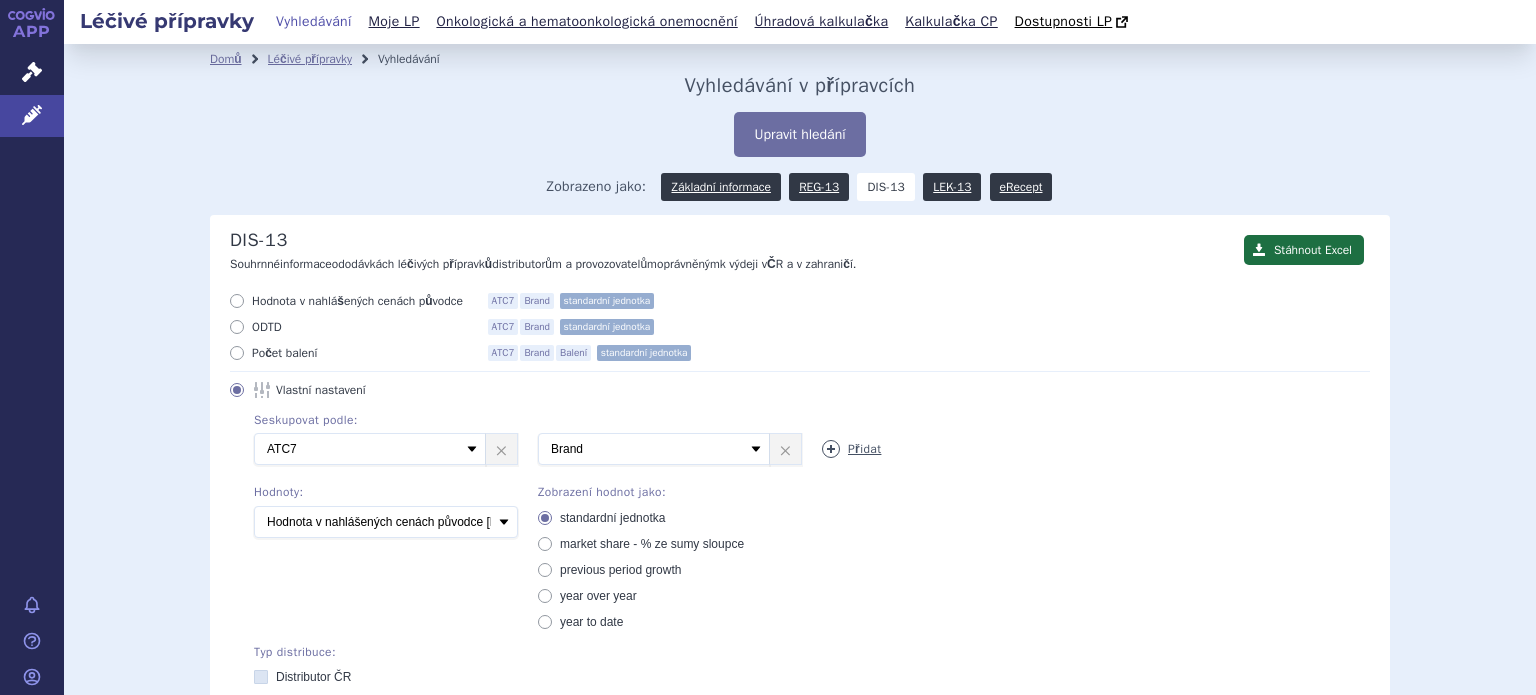click at bounding box center [831, 449] 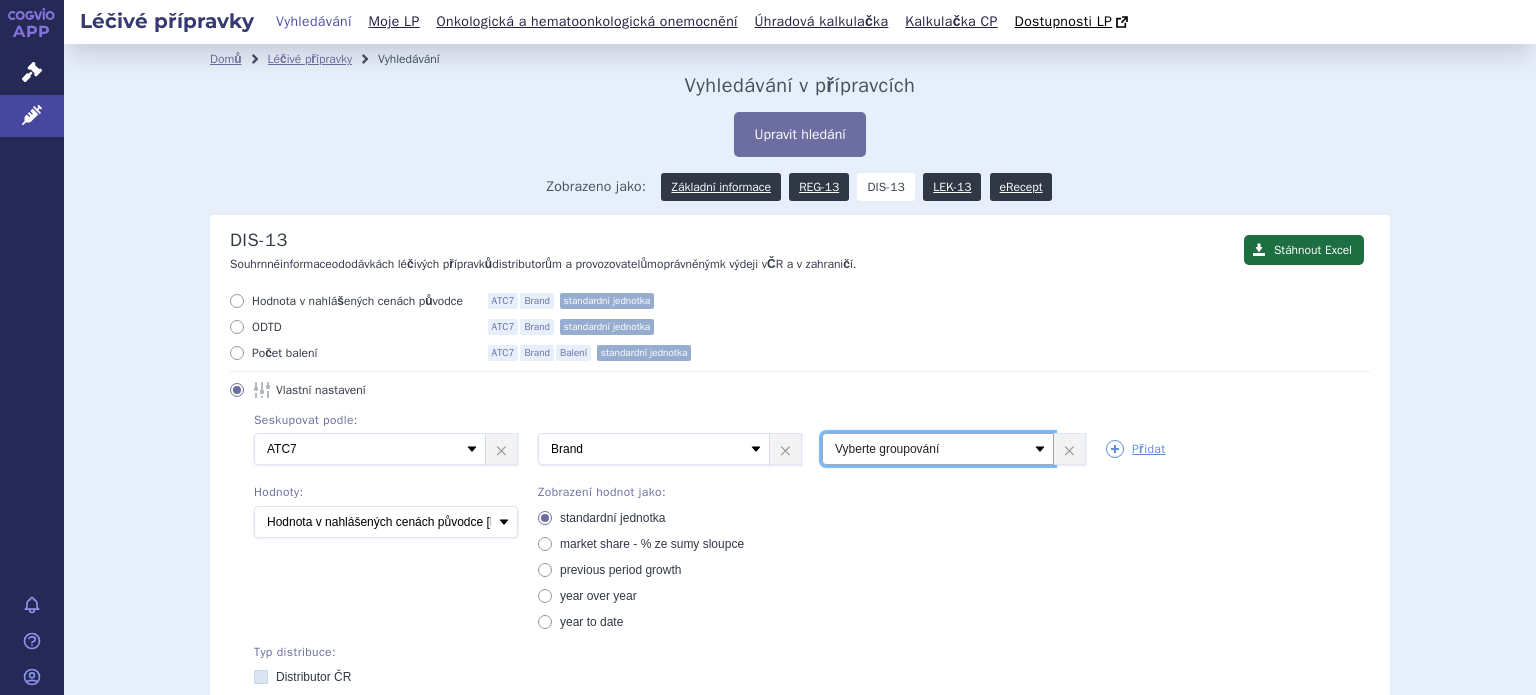 click on "Vyberte groupování
ATC3
ATC5
ATC7
Brand
Balení
SÚKL kód
MAH
VPOIS
Referenční skupina
Typ distribuce" at bounding box center [938, 449] 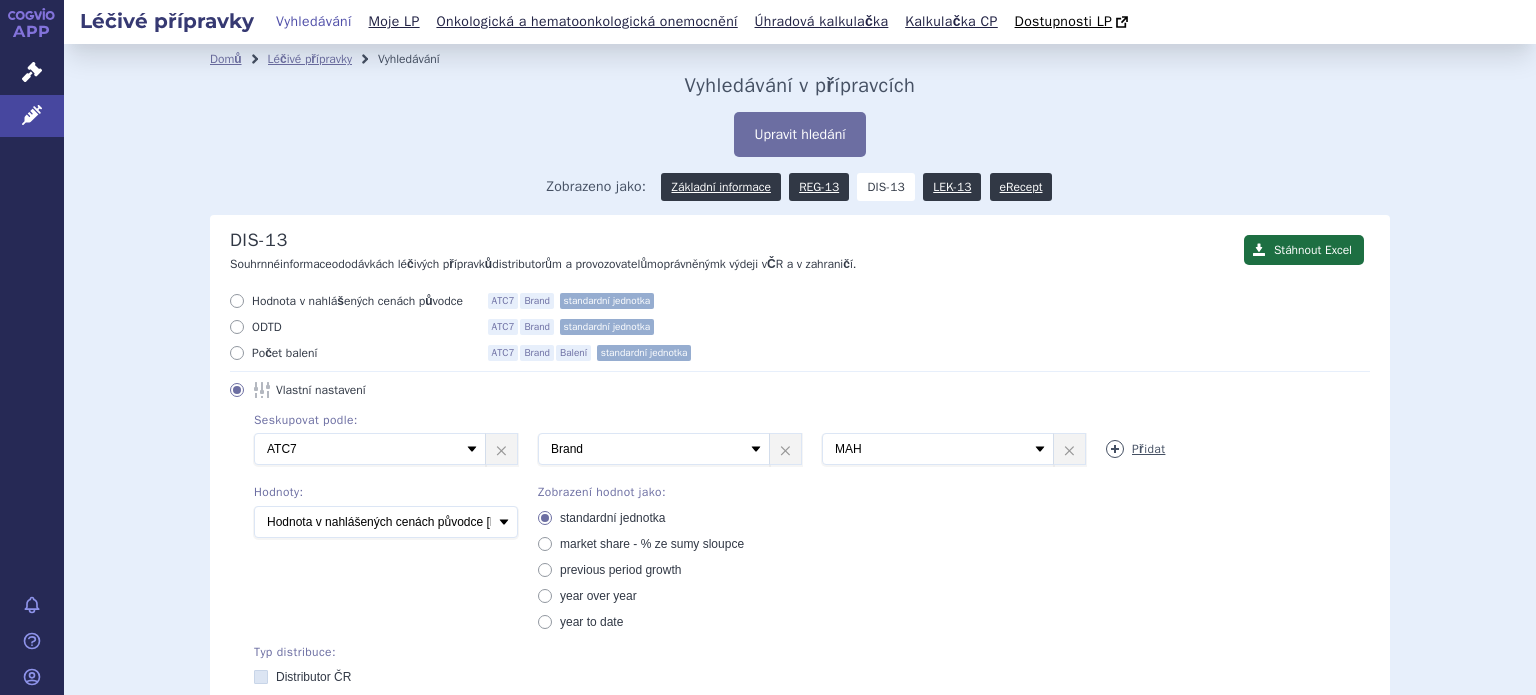 click at bounding box center [1115, 449] 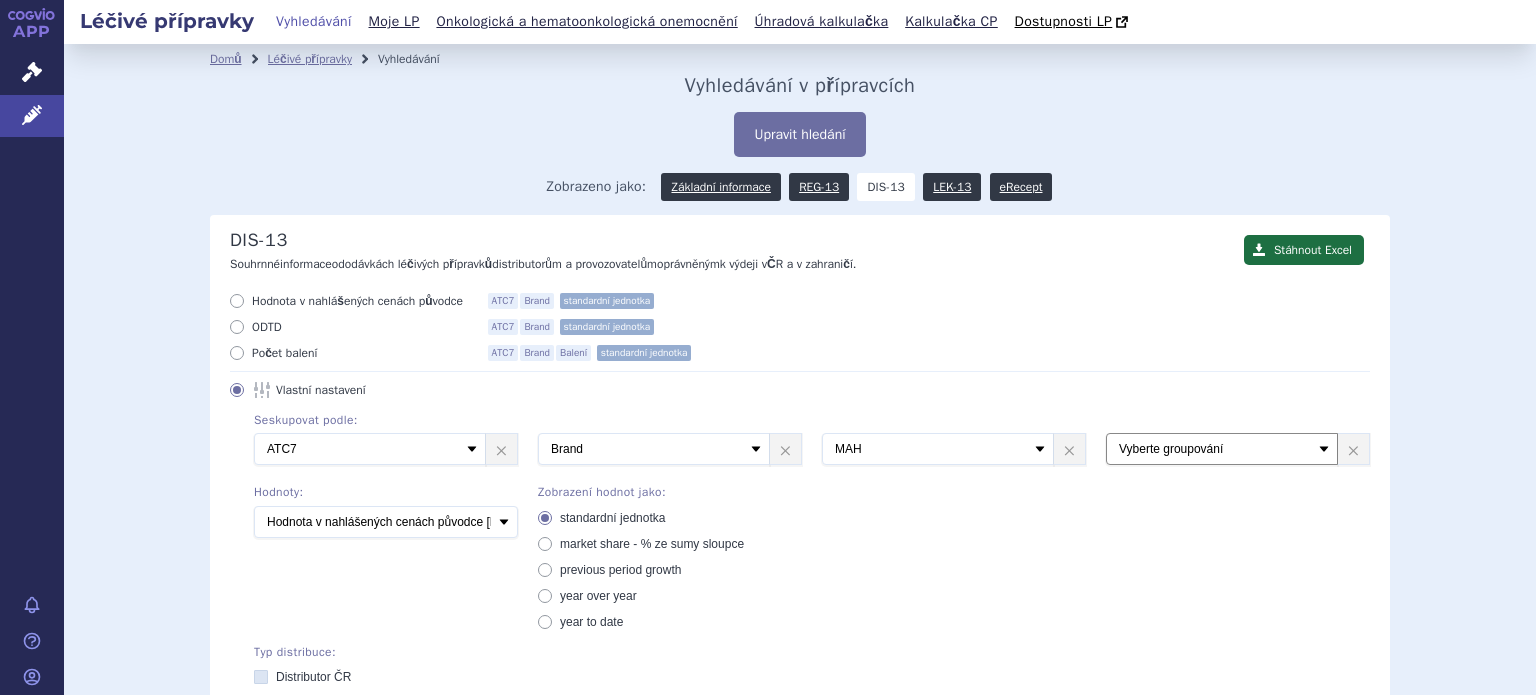 select on "package" 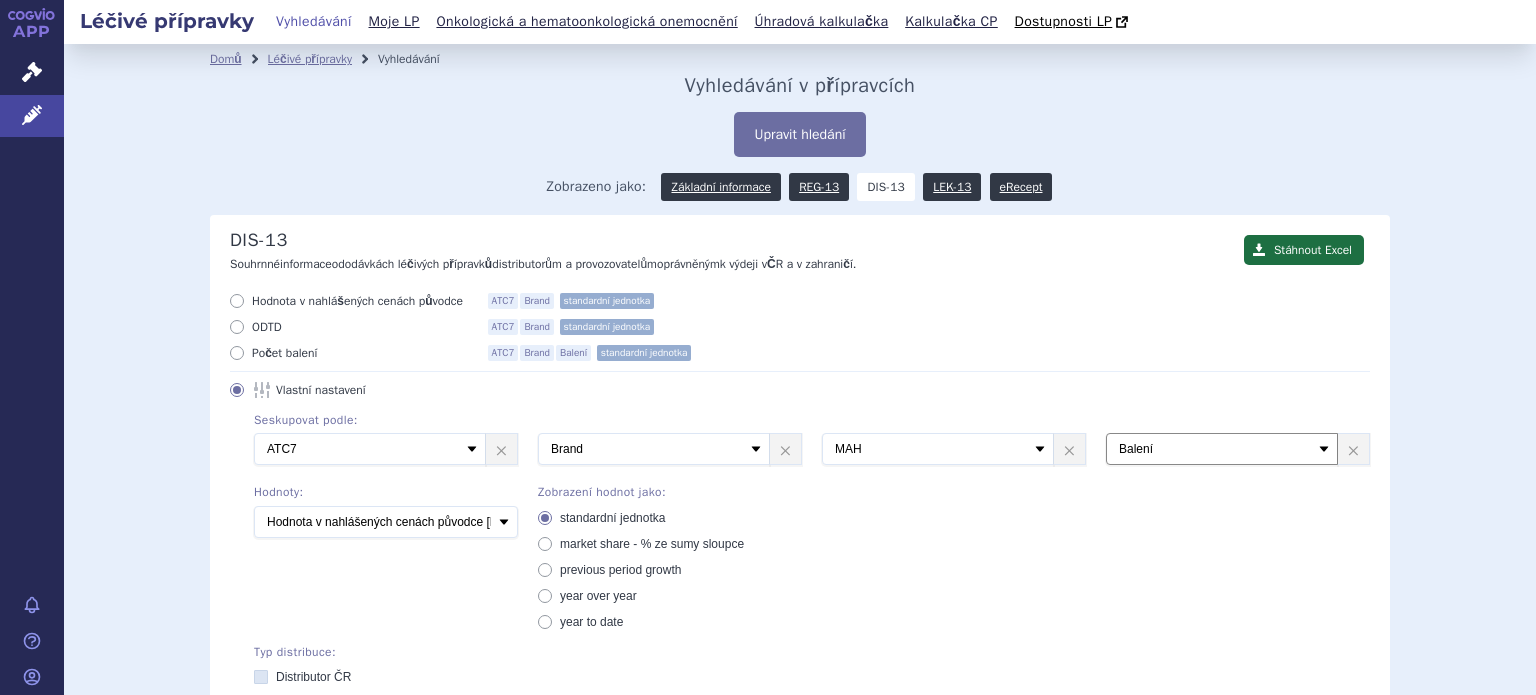 click on "Vyberte groupování
ATC3
ATC5
ATC7
Brand
Balení
SÚKL kód
MAH
VPOIS
Referenční skupina
Typ distribuce" at bounding box center (1222, 449) 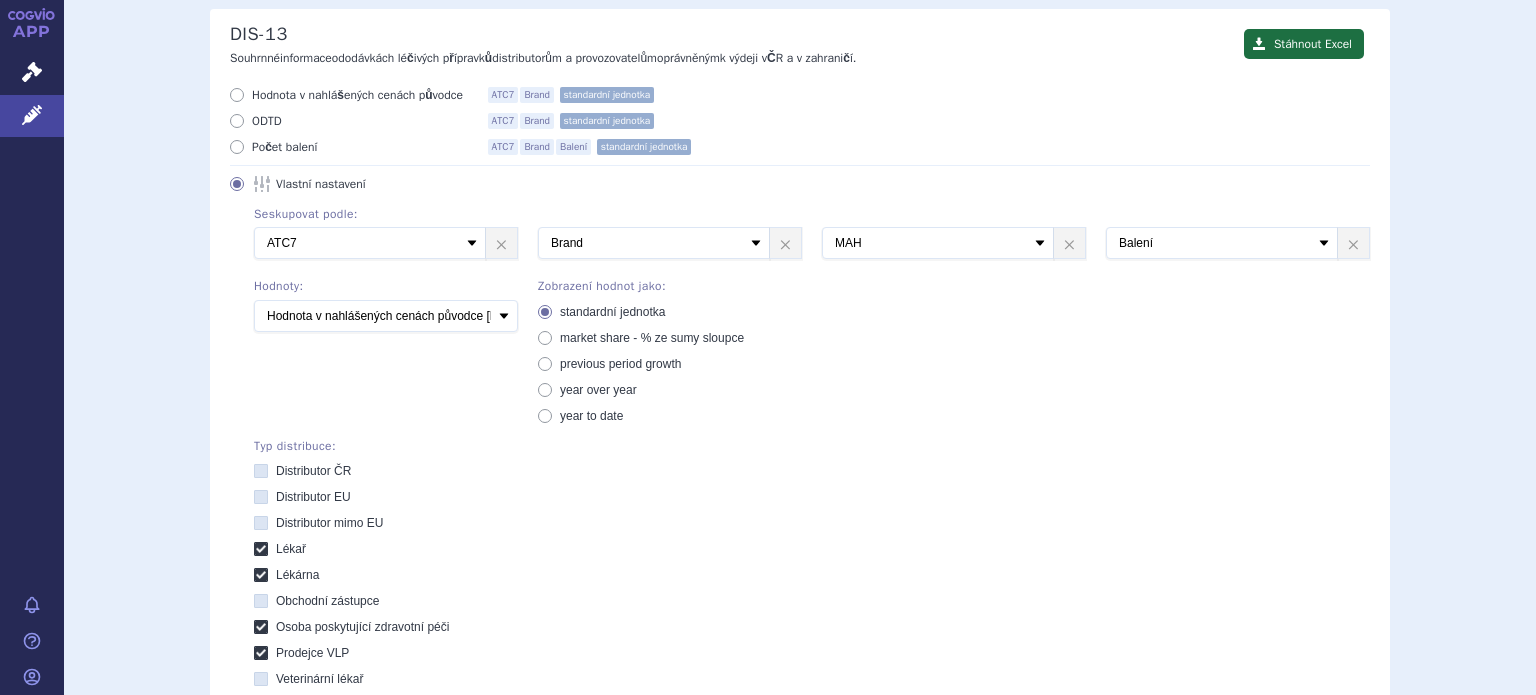 scroll, scrollTop: 500, scrollLeft: 0, axis: vertical 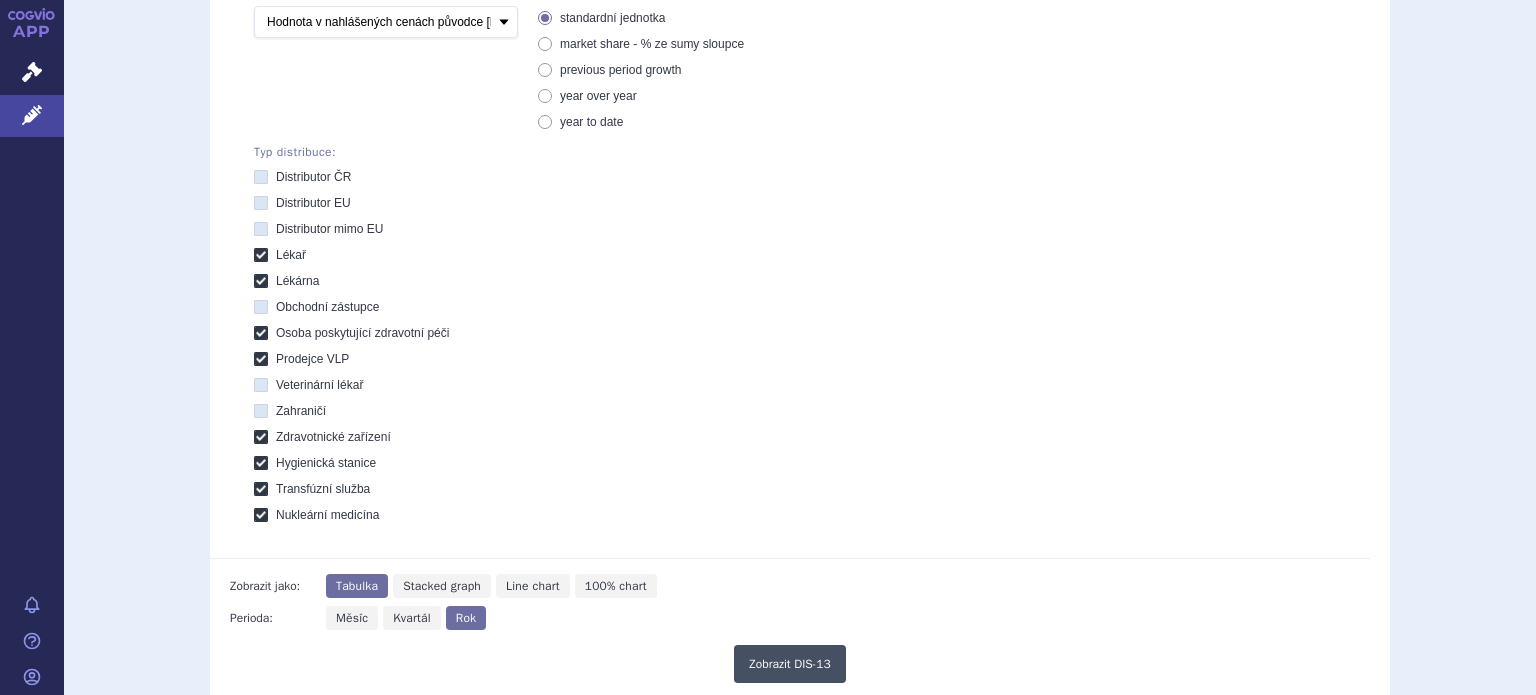 click on "Zobrazit DIS-13" at bounding box center [790, 664] 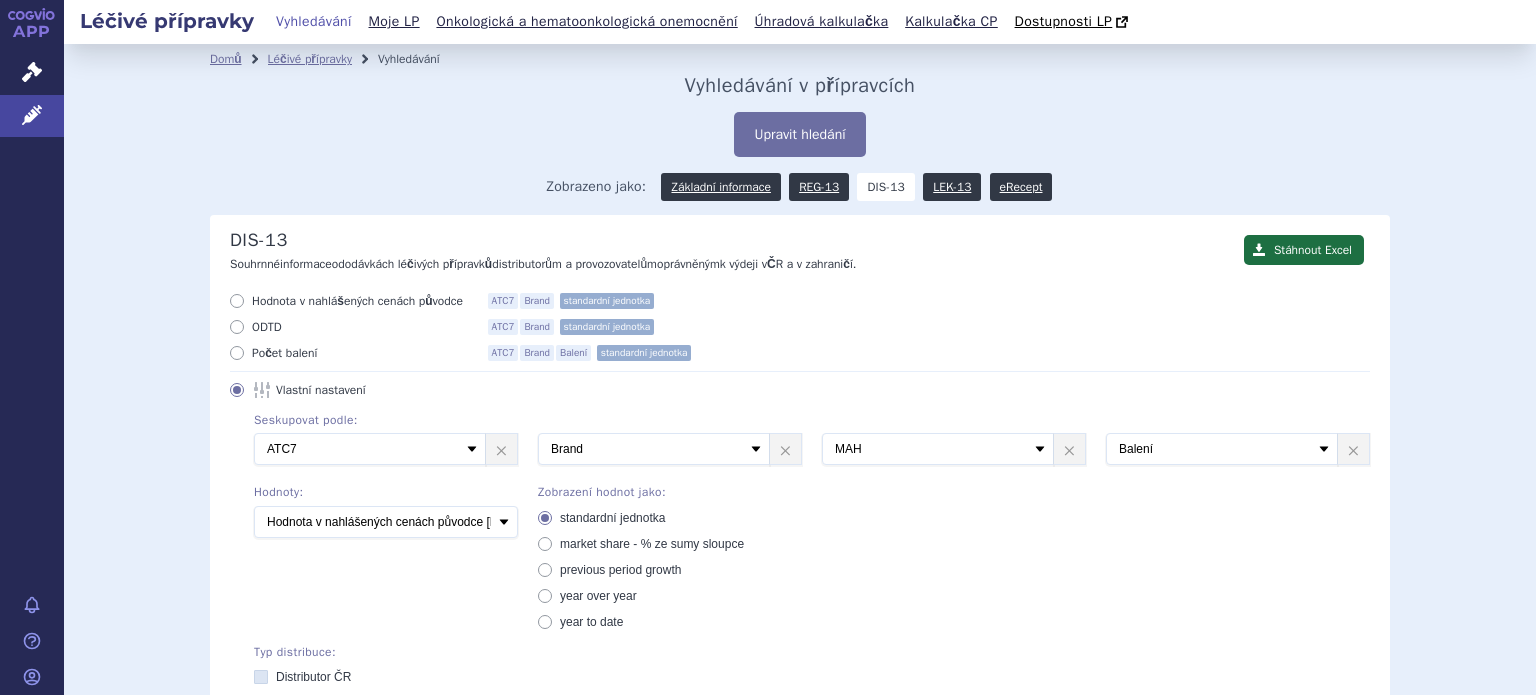 scroll, scrollTop: 0, scrollLeft: 0, axis: both 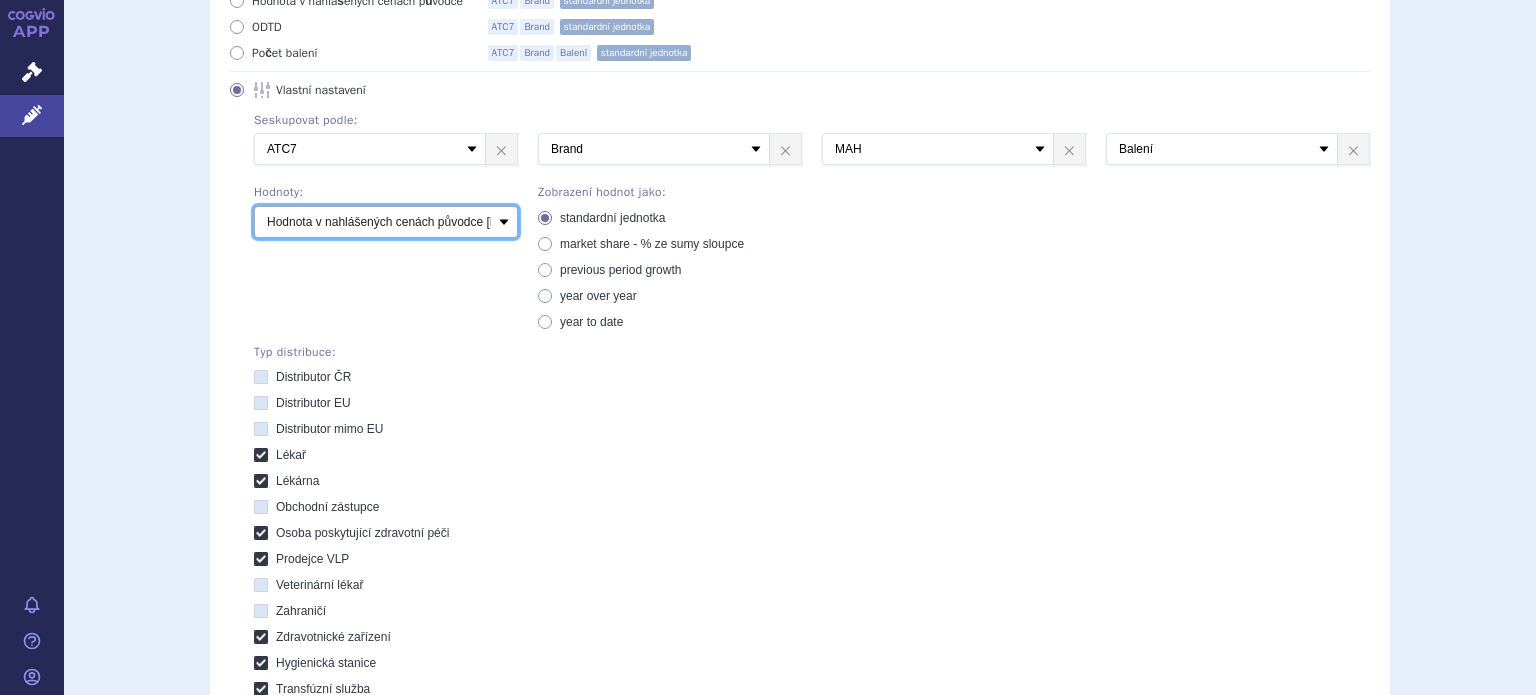 click on "Počet balení
Hodnota v nahlášených cenách původce [DIS-13]
Hodnota v maximálních cenách původce (MCV) [SCAU/SCUP]
Hodnota v maximálních úhradách (UHR1) [SCAU]
Hodnota v maximálních finálních cenách [SCAU]
ODTD [SCAU]
DDD [DIS-13/SCAU/SCUP]" at bounding box center [386, 222] 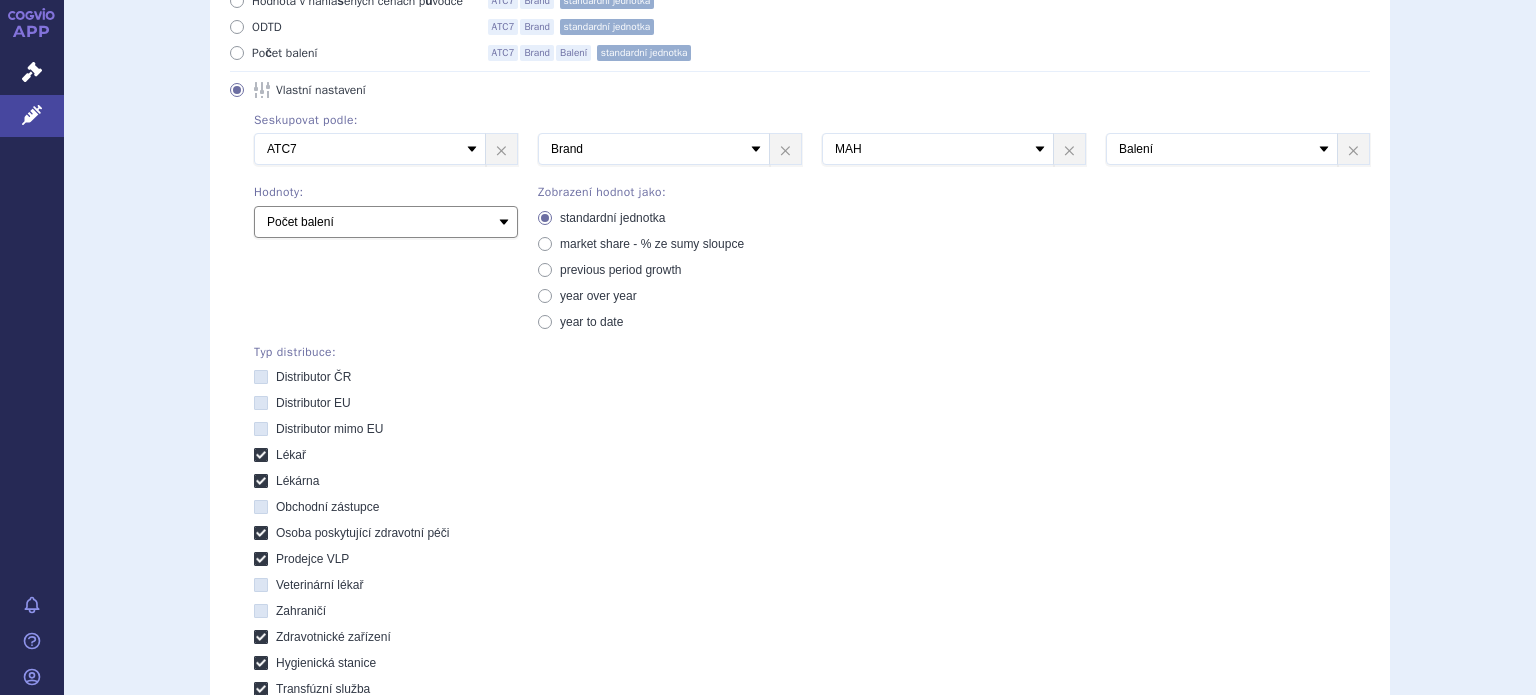 click on "Počet balení
Hodnota v nahlášených cenách původce [DIS-13]
Hodnota v maximálních cenách původce (MCV) [SCAU/SCUP]
Hodnota v maximálních úhradách (UHR1) [SCAU]
Hodnota v maximálních finálních cenách [SCAU]
ODTD [SCAU]
DDD [DIS-13/SCAU/SCUP]" at bounding box center [386, 222] 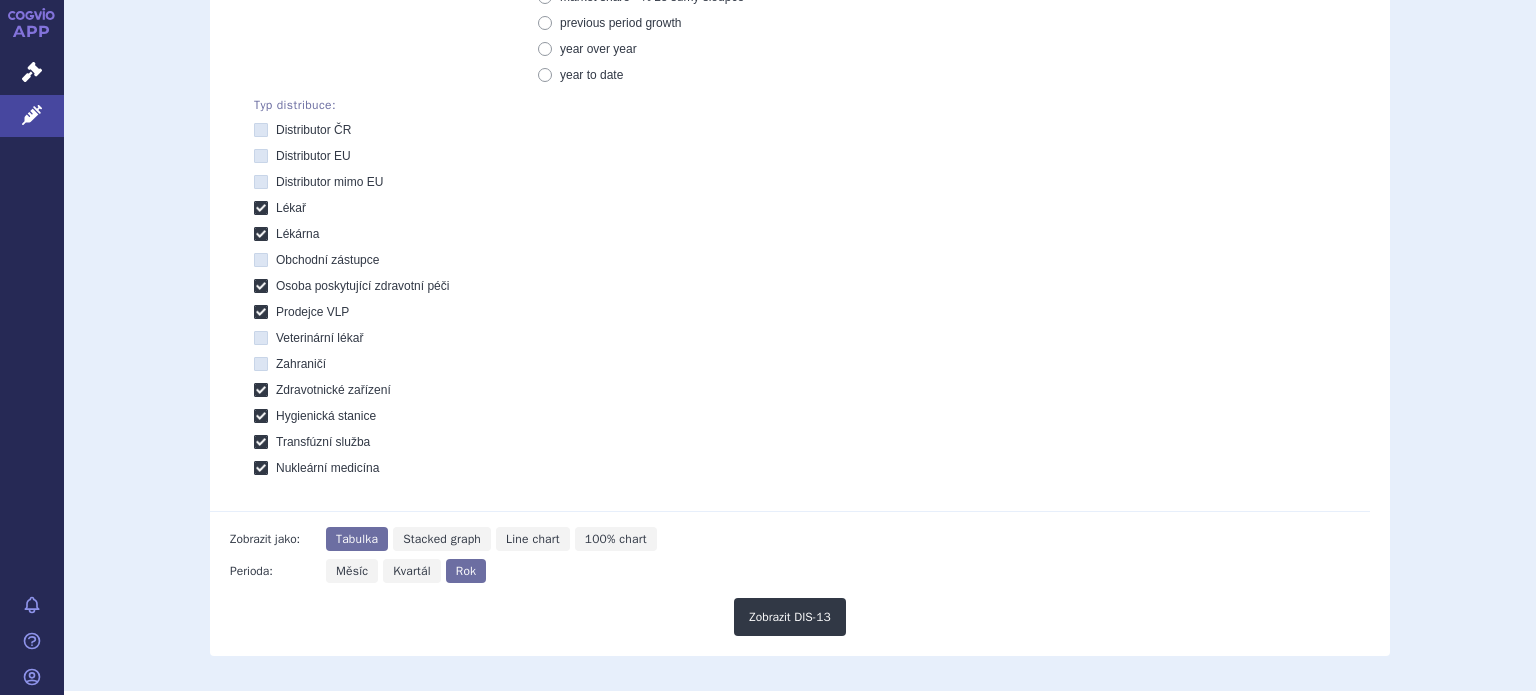 scroll, scrollTop: 700, scrollLeft: 0, axis: vertical 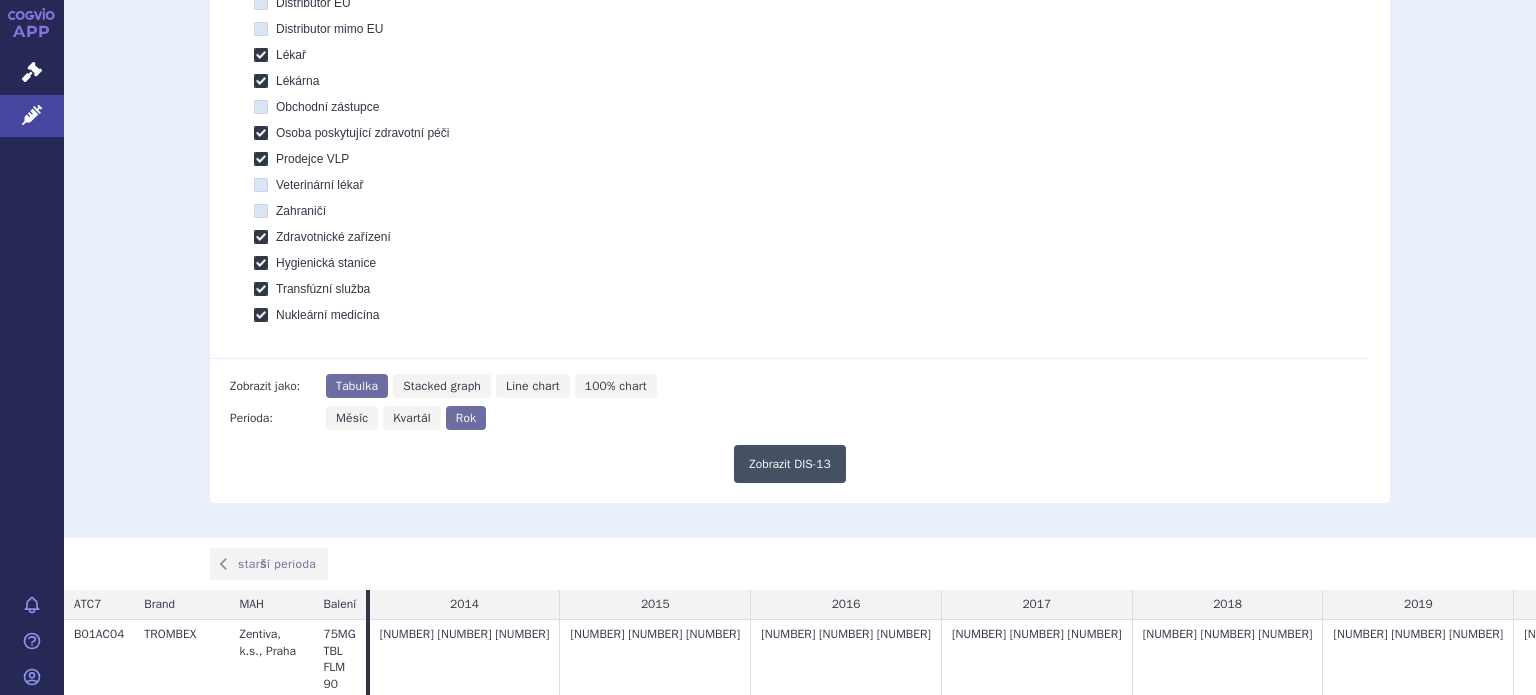 drag, startPoint x: 755, startPoint y: 450, endPoint x: 763, endPoint y: 458, distance: 11.313708 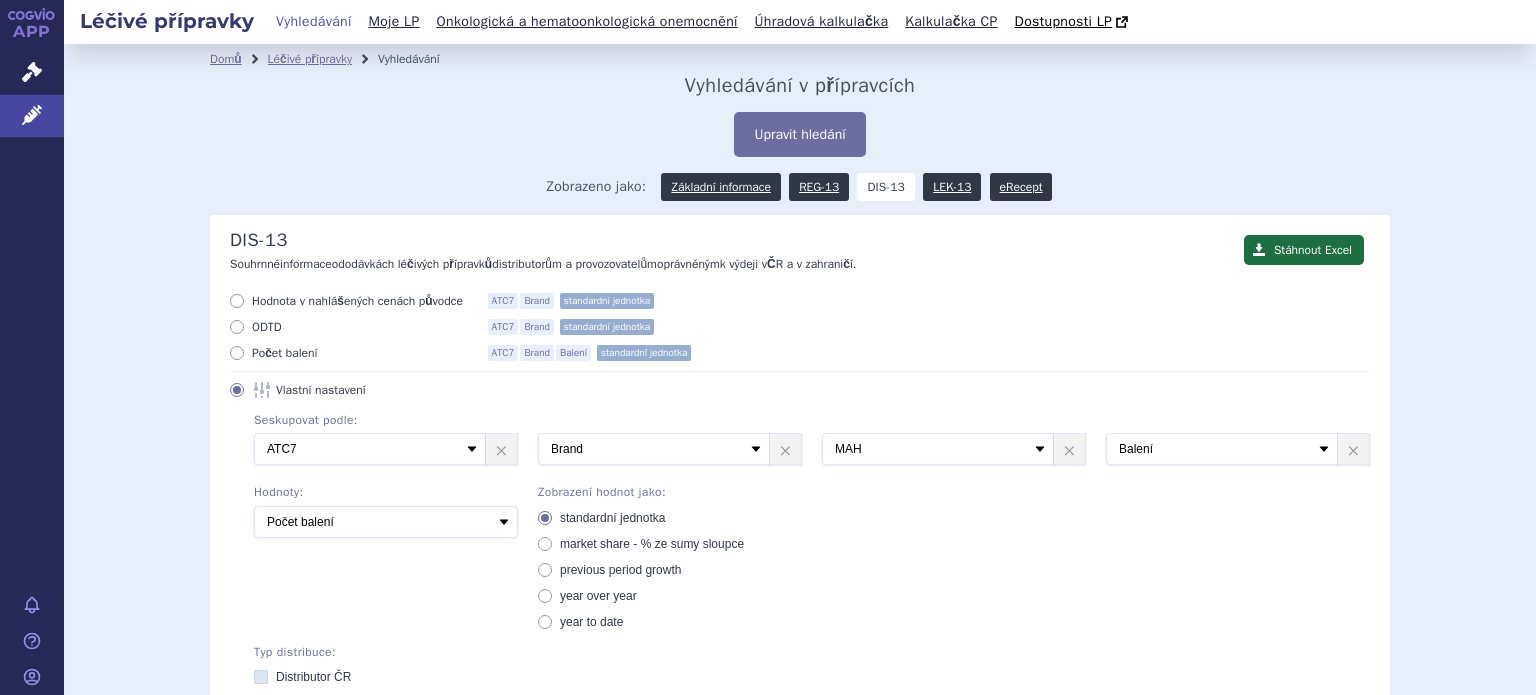 scroll, scrollTop: 0, scrollLeft: 0, axis: both 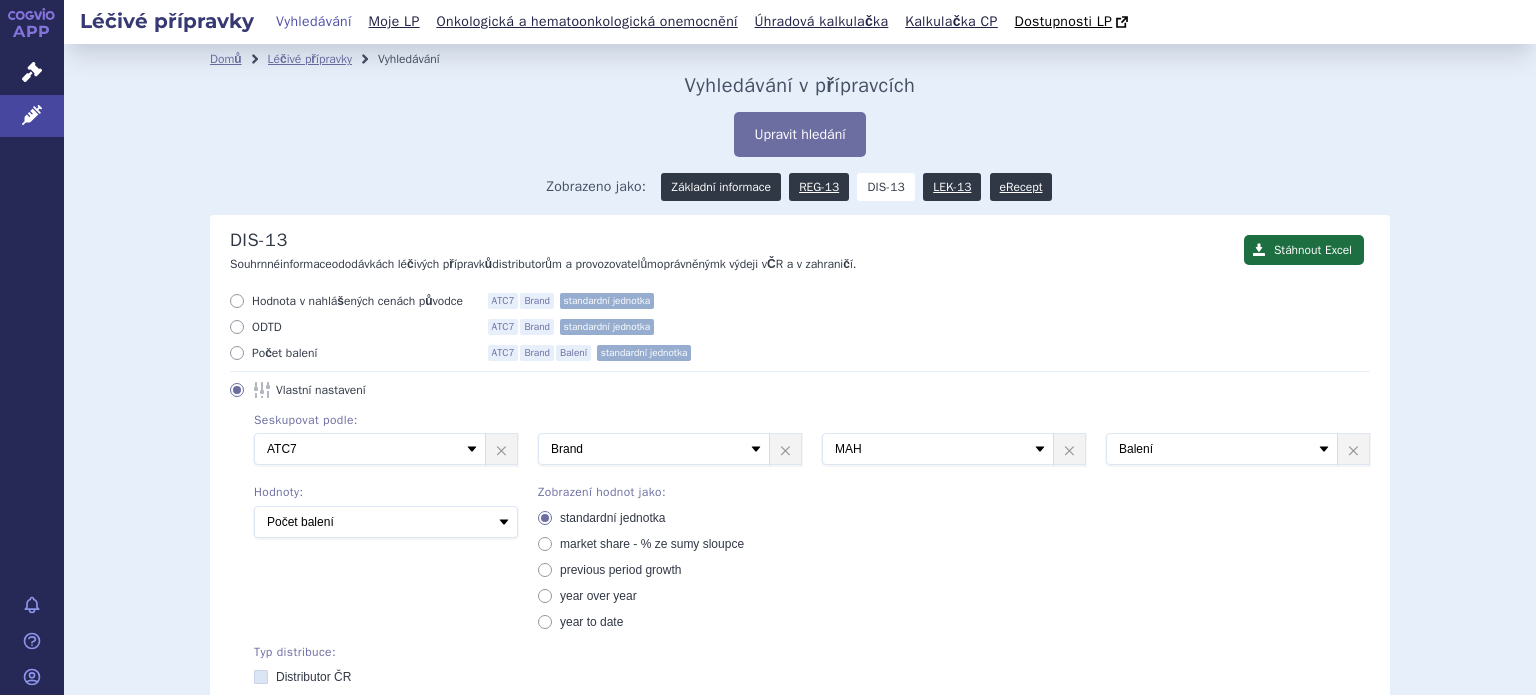 click on "Základní informace" at bounding box center [720, 187] 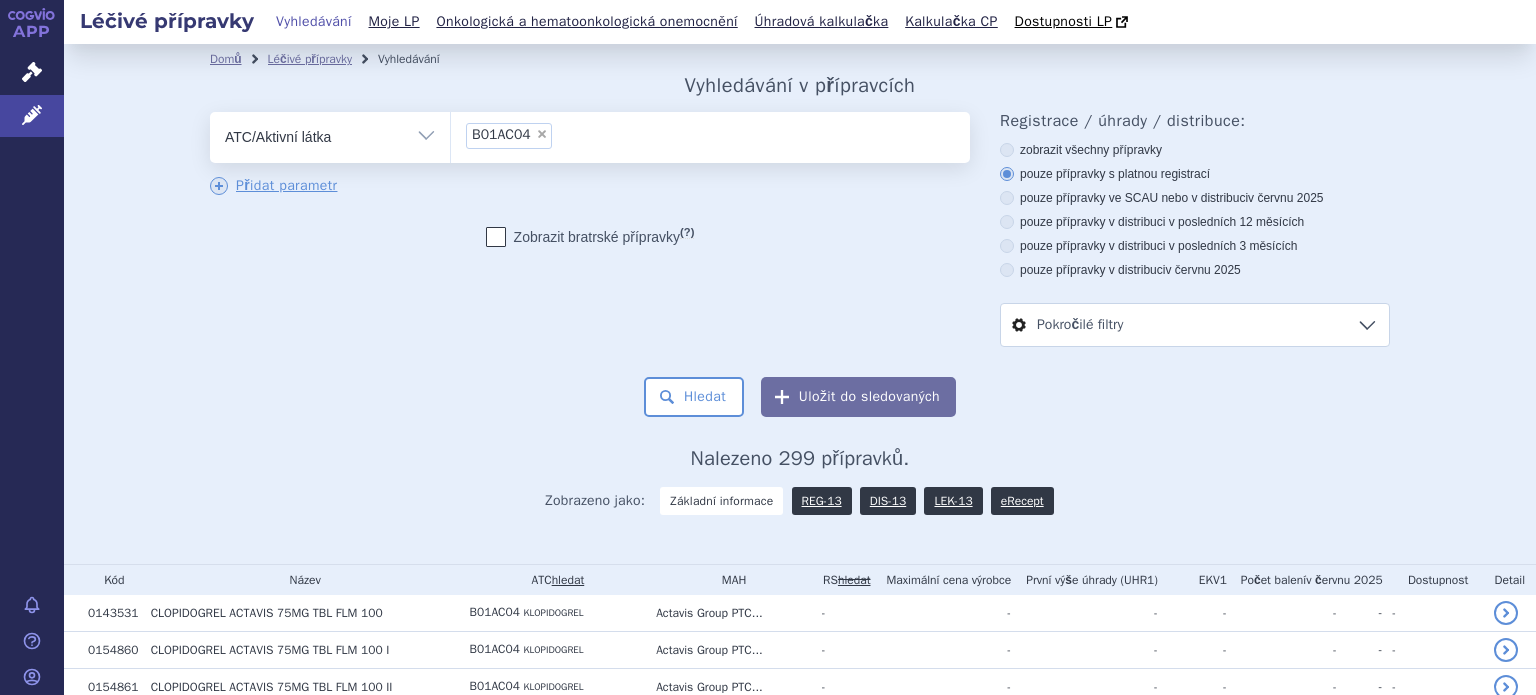 scroll, scrollTop: 0, scrollLeft: 0, axis: both 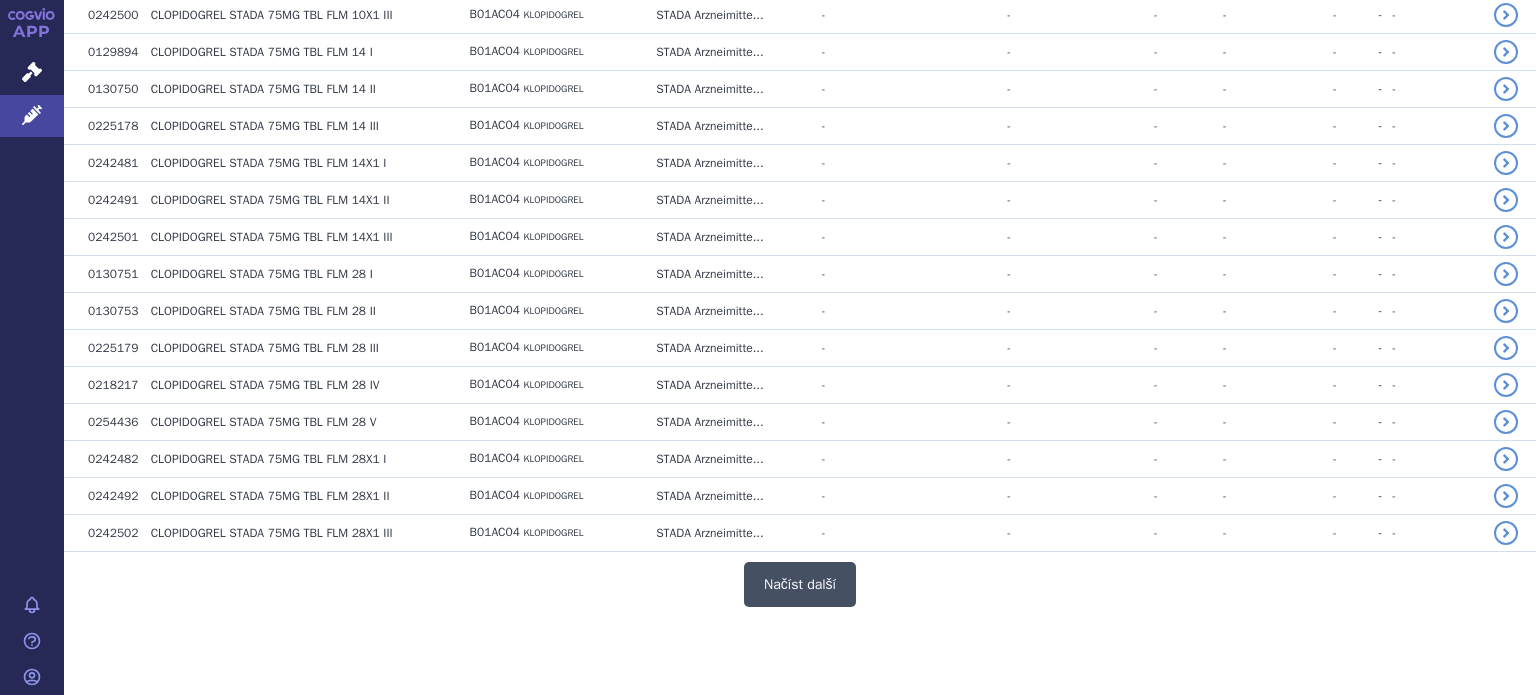 click on "Načíst další" at bounding box center [800, 584] 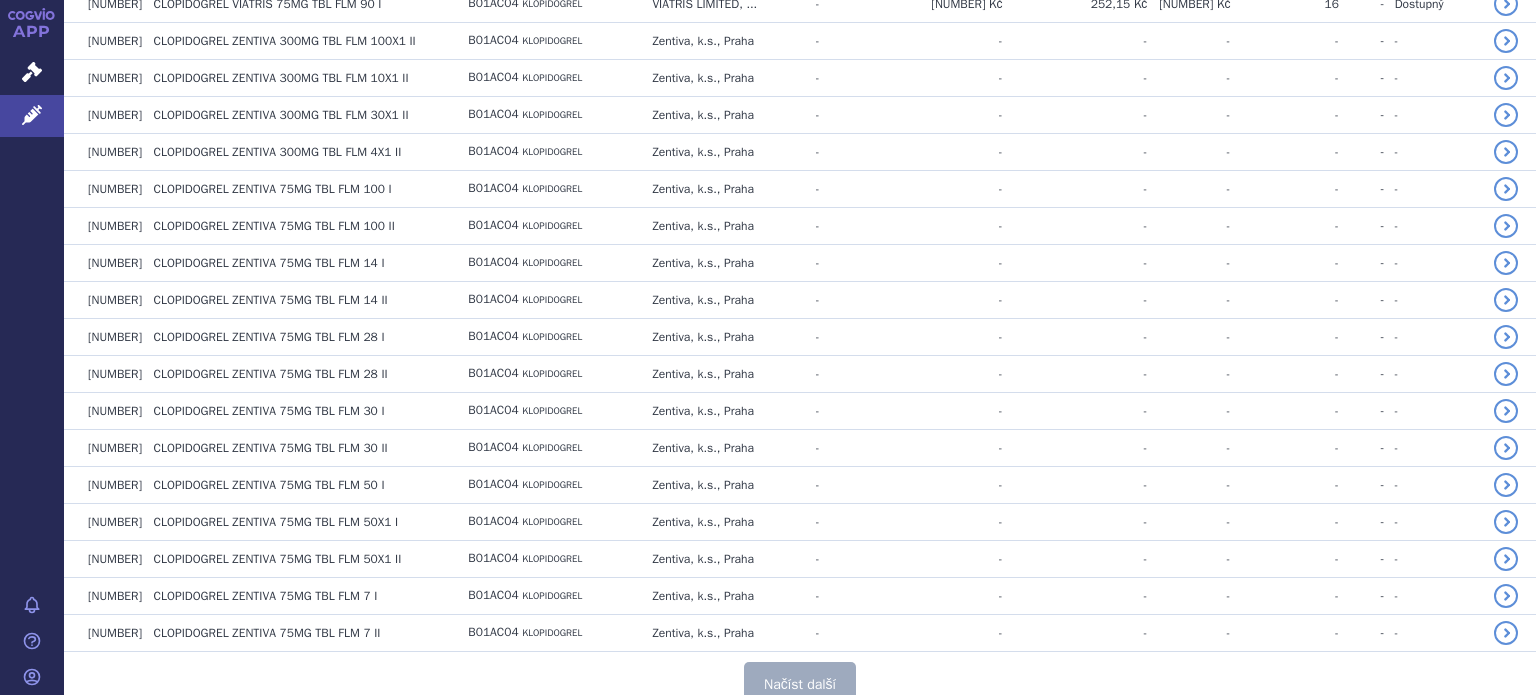 scroll, scrollTop: 7443, scrollLeft: 0, axis: vertical 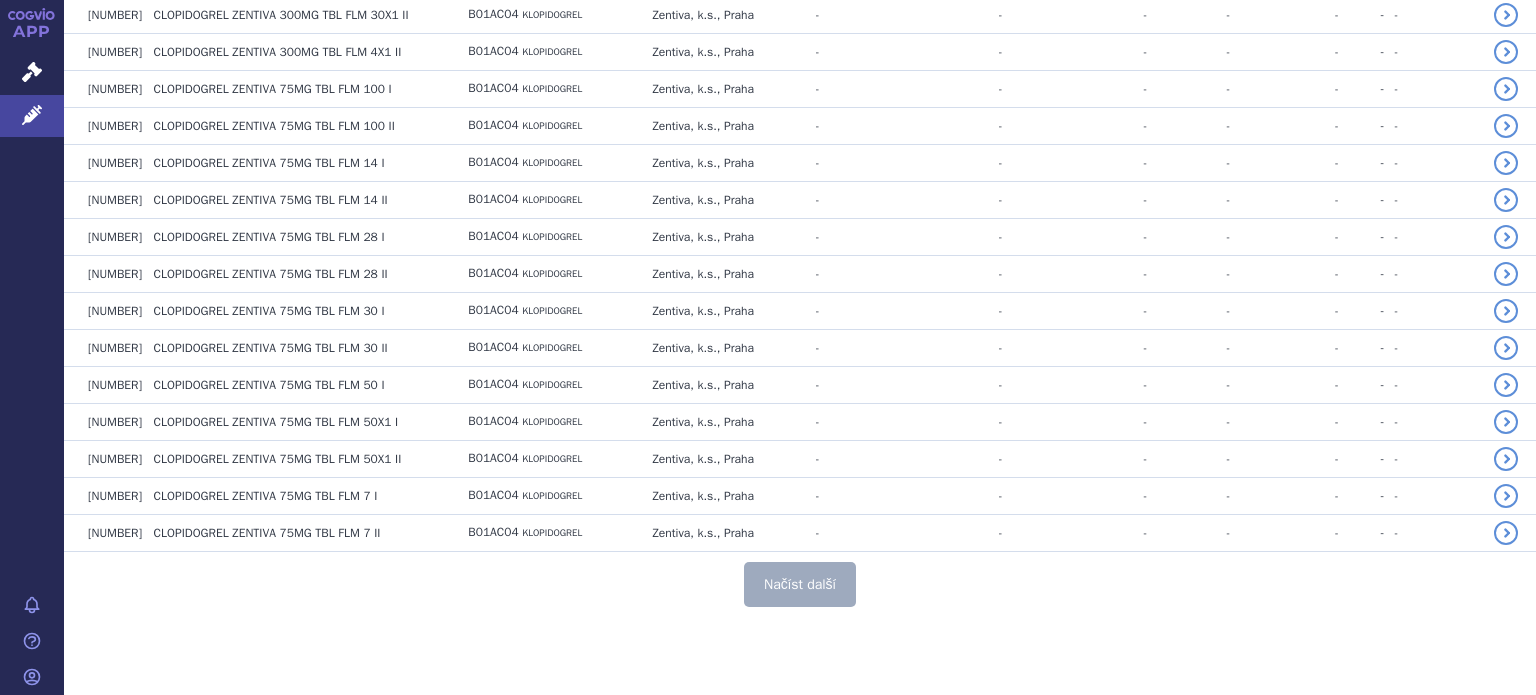 click on "Načíst další" at bounding box center [800, 584] 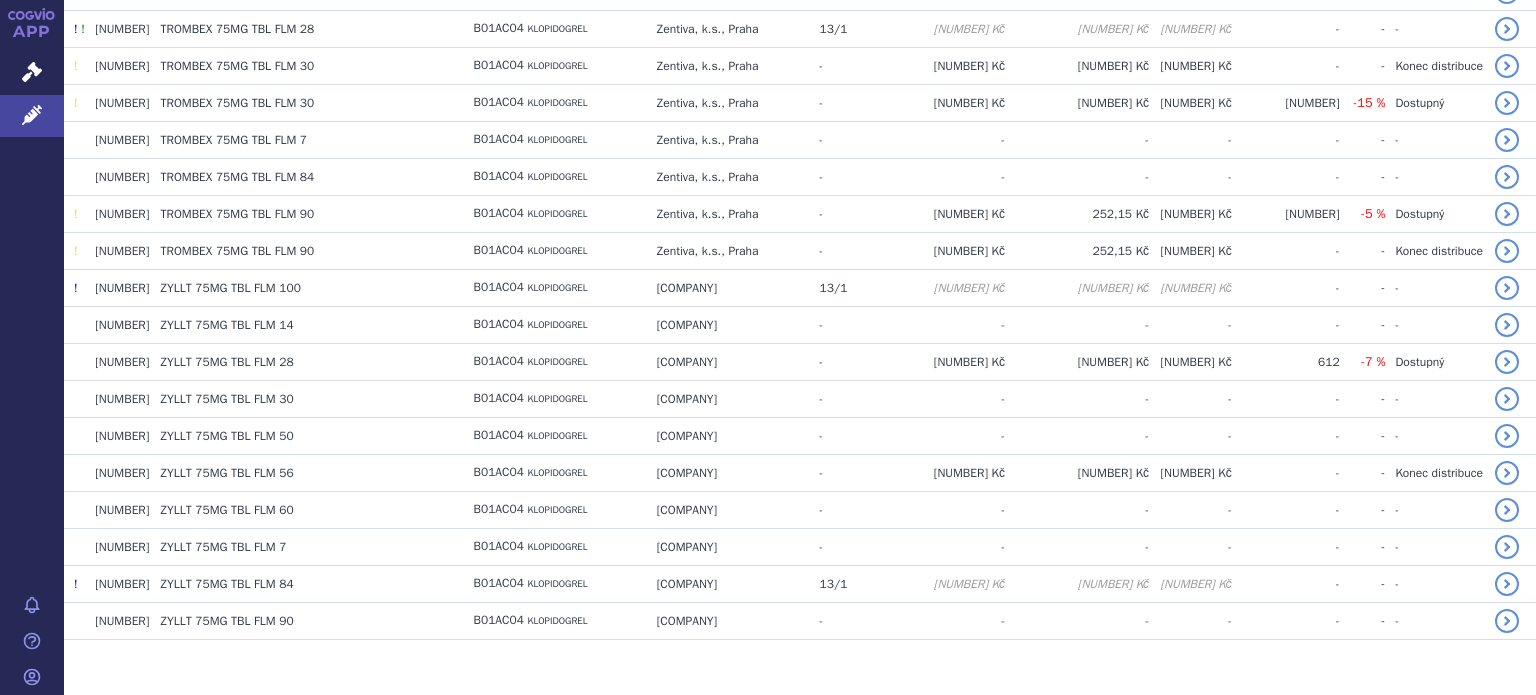 scroll, scrollTop: 11049, scrollLeft: 0, axis: vertical 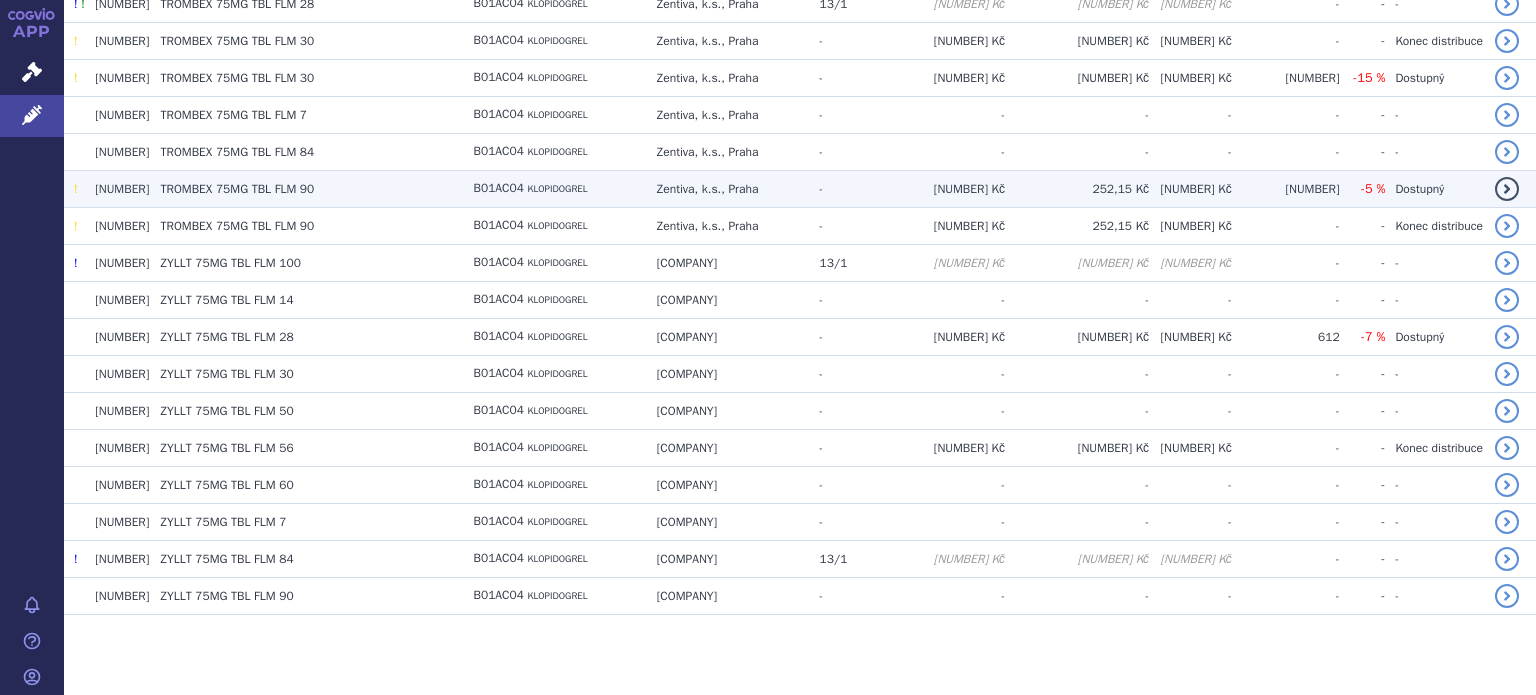 click on "Zentiva, k.s., Praha" at bounding box center [728, 188] 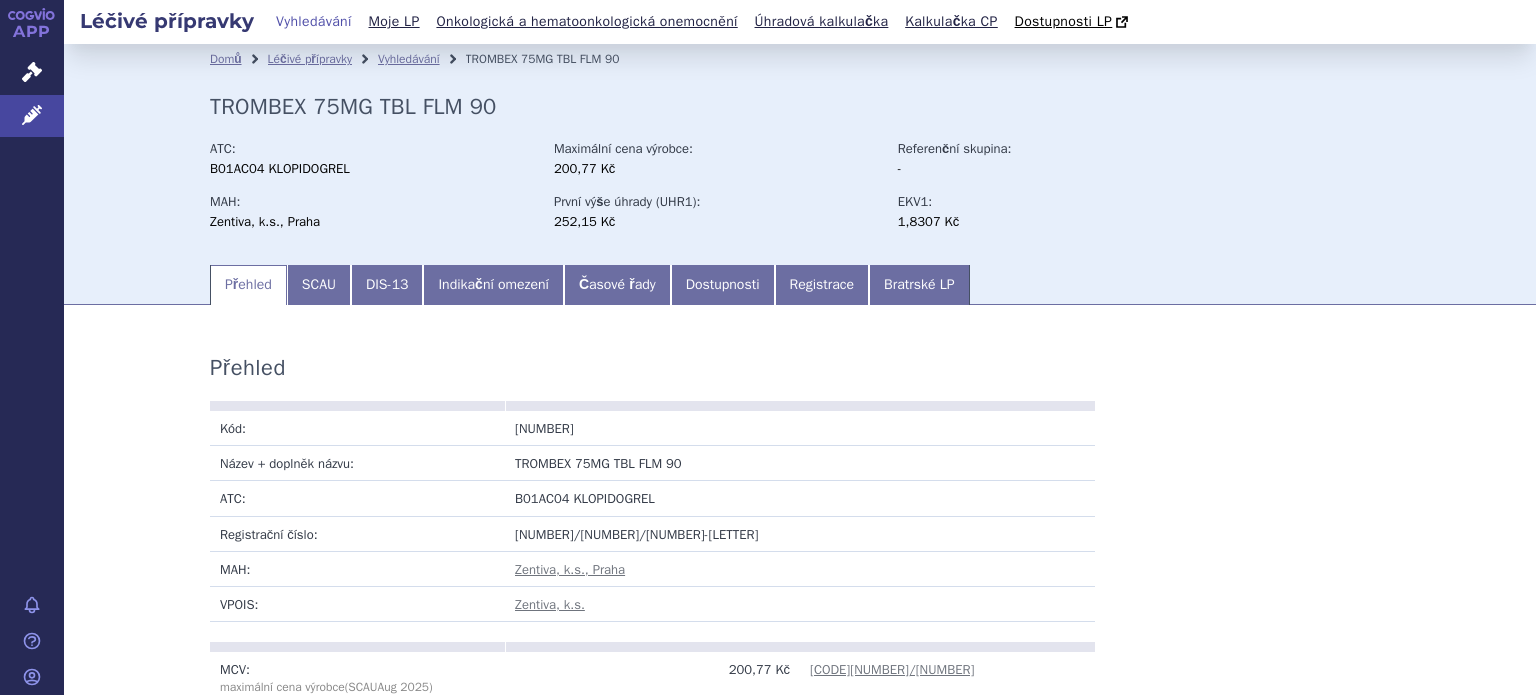 scroll, scrollTop: 0, scrollLeft: 0, axis: both 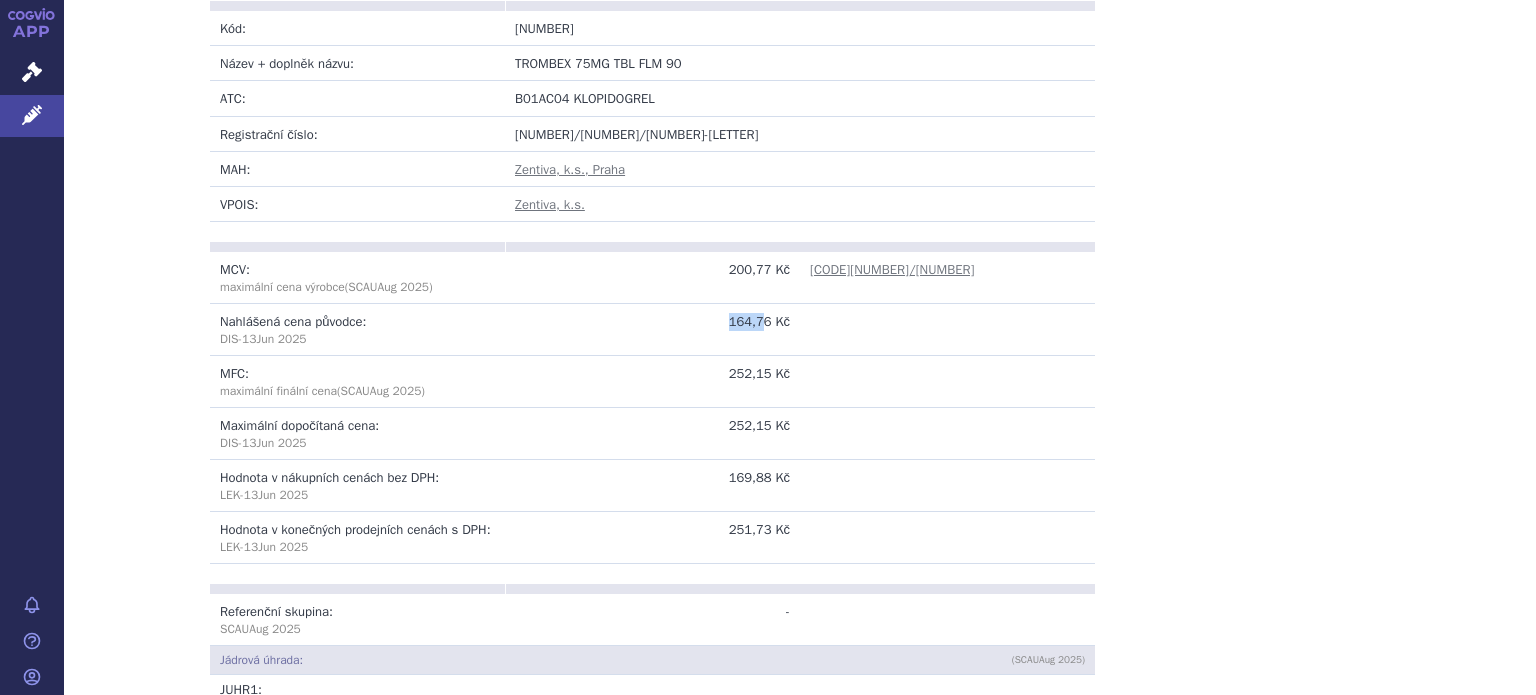 drag, startPoint x: 759, startPoint y: 327, endPoint x: 687, endPoint y: 327, distance: 72 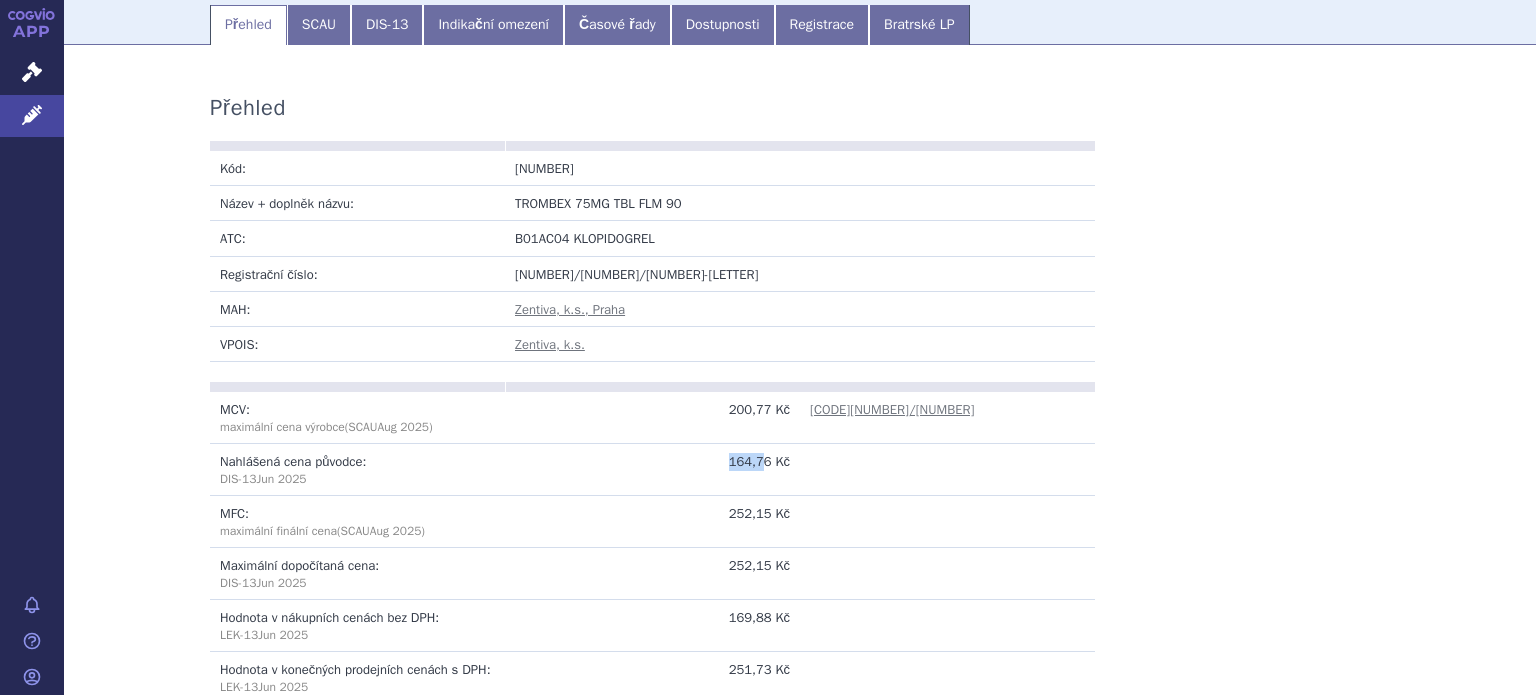 scroll, scrollTop: 0, scrollLeft: 0, axis: both 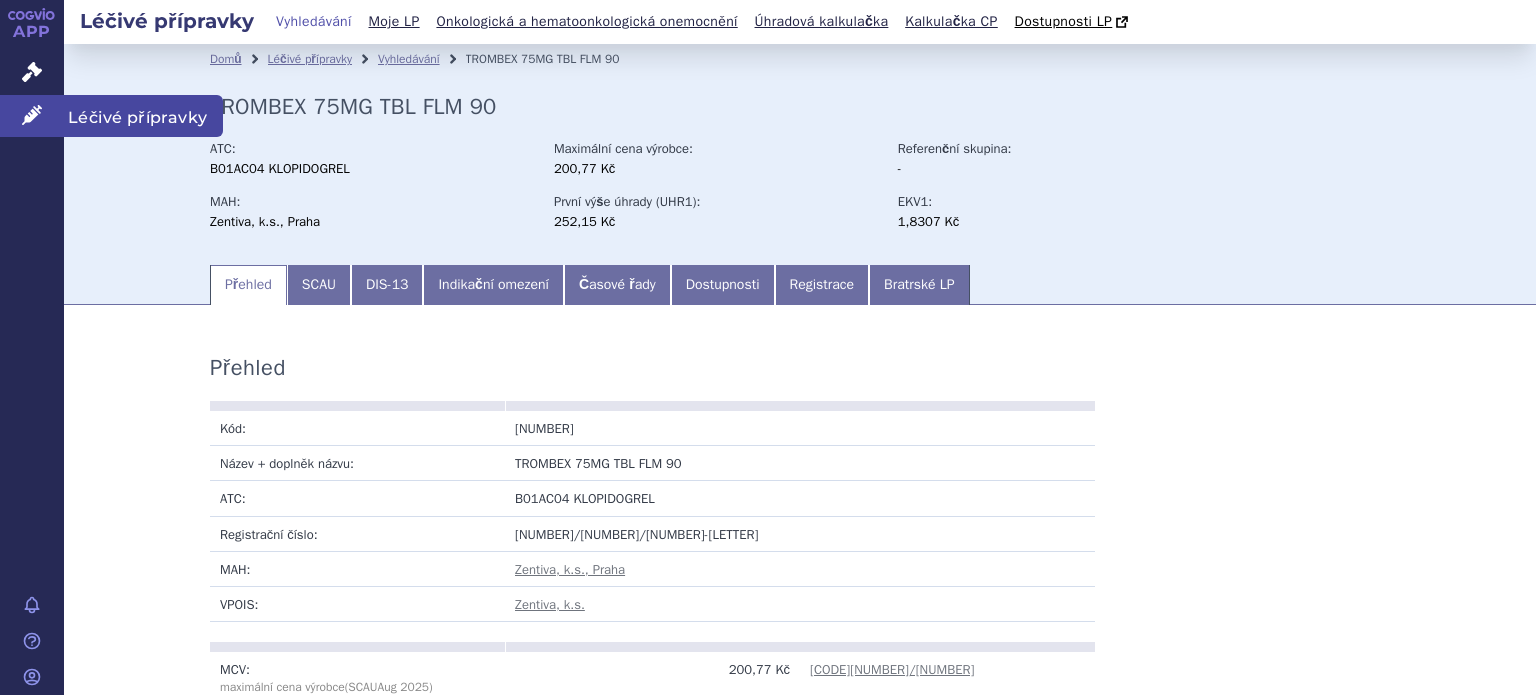 click on "Léčivé přípravky" at bounding box center [32, 116] 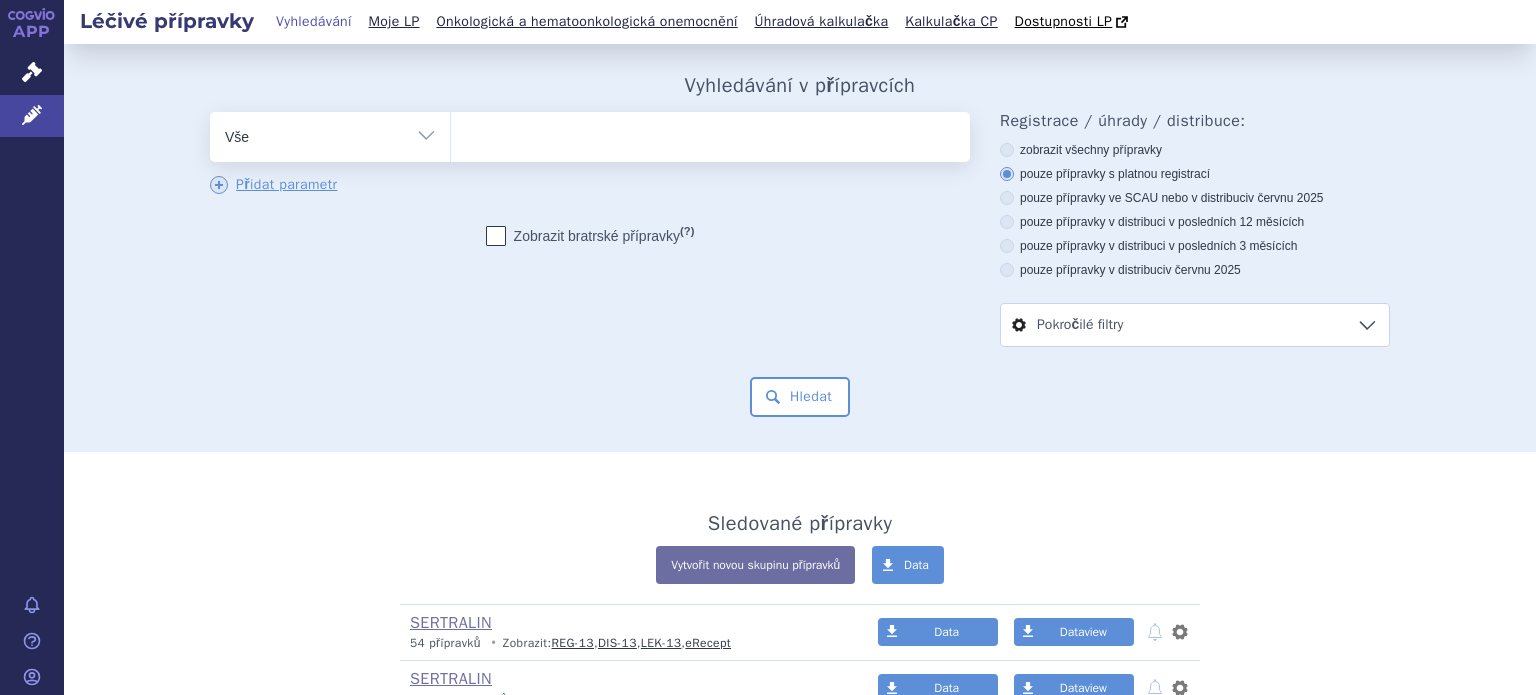 scroll, scrollTop: 0, scrollLeft: 0, axis: both 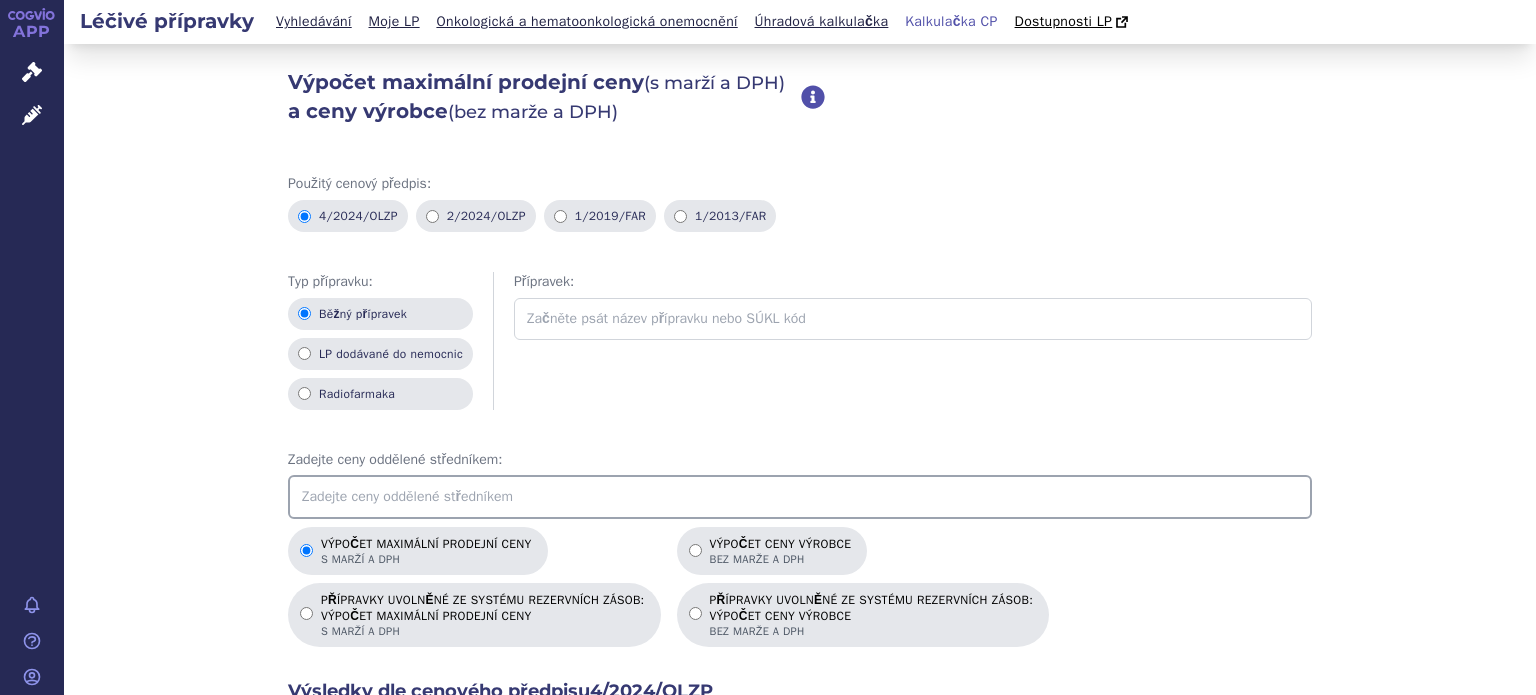 drag, startPoint x: 469, startPoint y: 493, endPoint x: 1478, endPoint y: 567, distance: 1011.70996 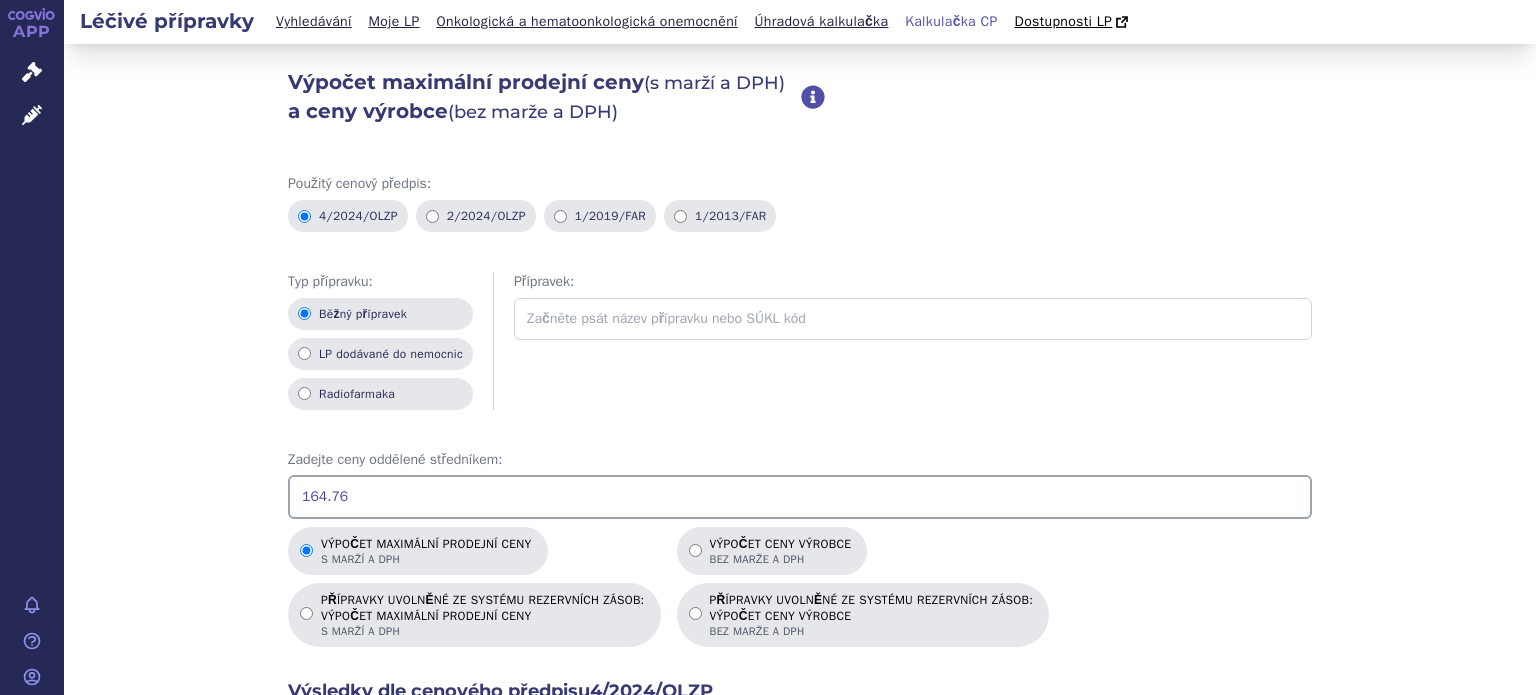 type on "164.76" 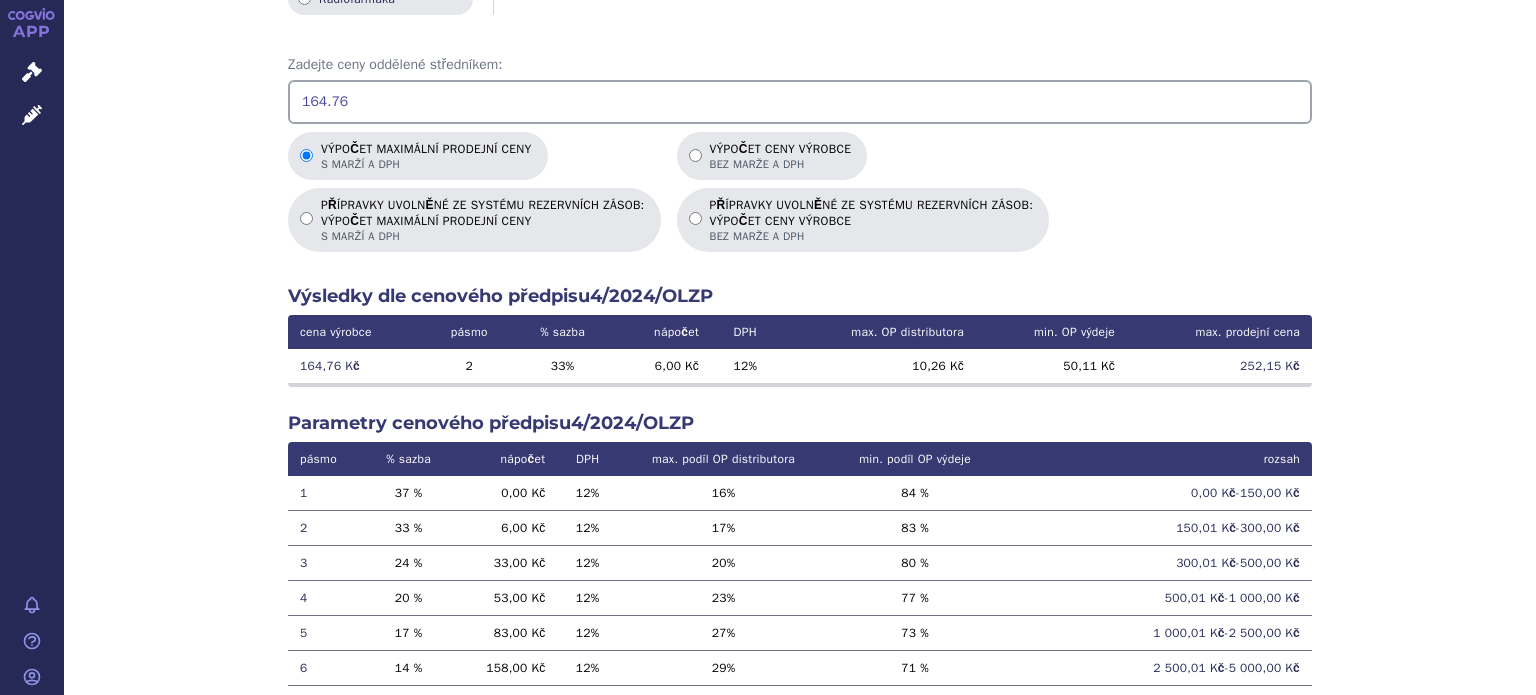scroll, scrollTop: 400, scrollLeft: 0, axis: vertical 